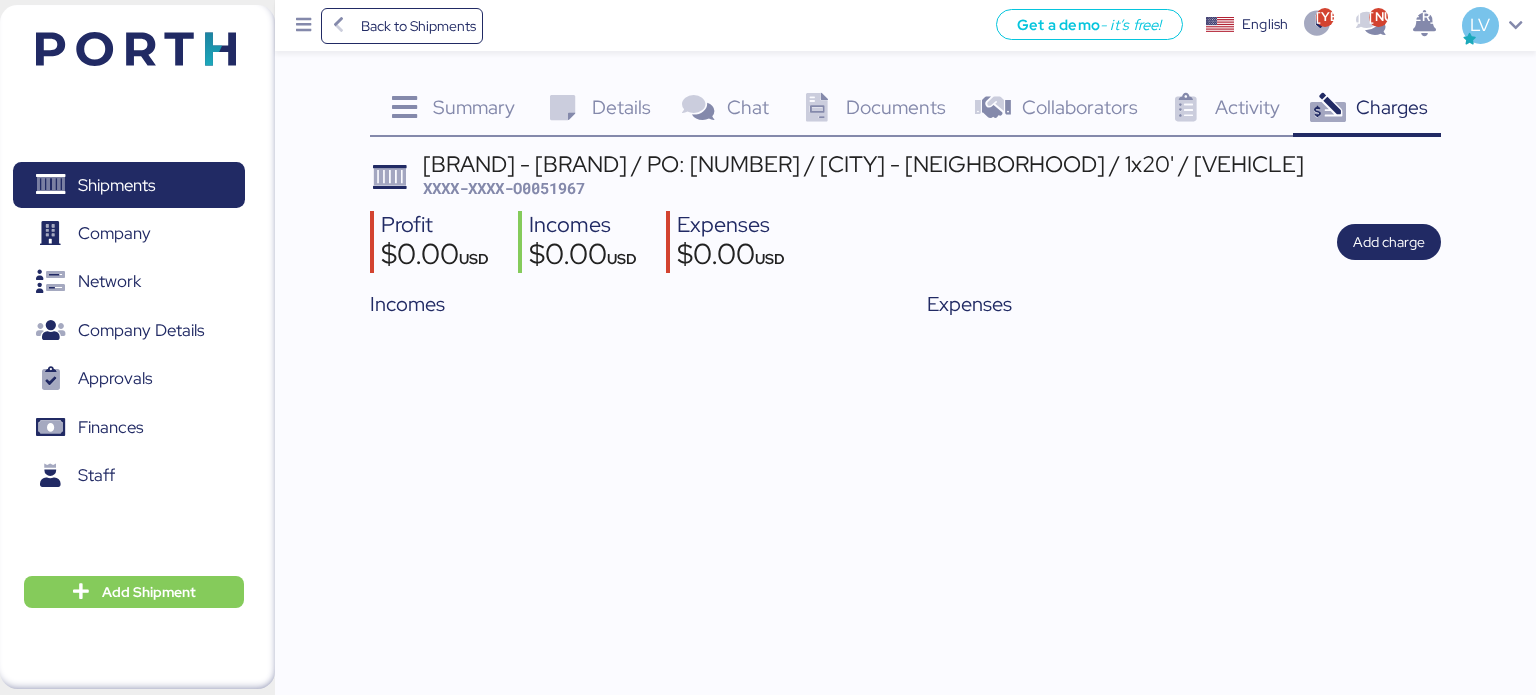scroll, scrollTop: 0, scrollLeft: 0, axis: both 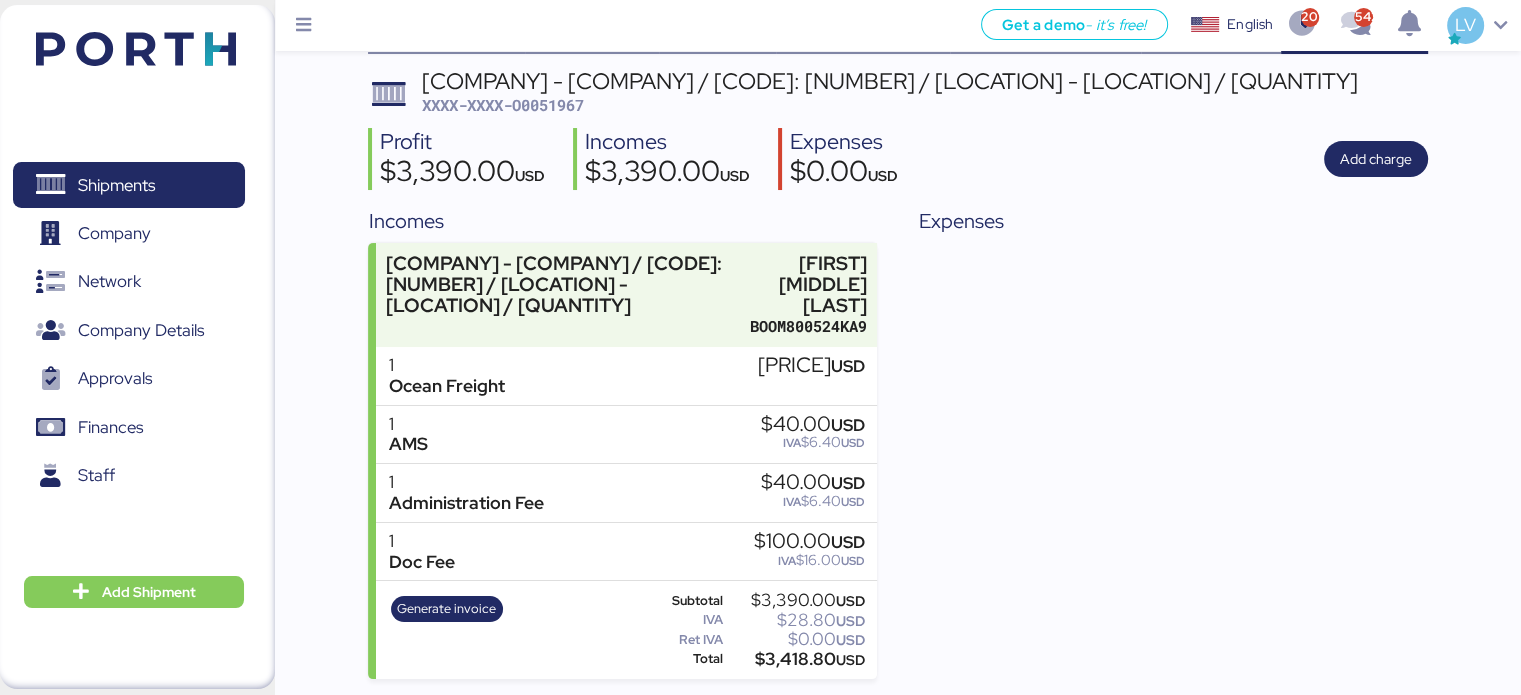 drag, startPoint x: 751, startPoint y: 690, endPoint x: 796, endPoint y: 663, distance: 52.478565 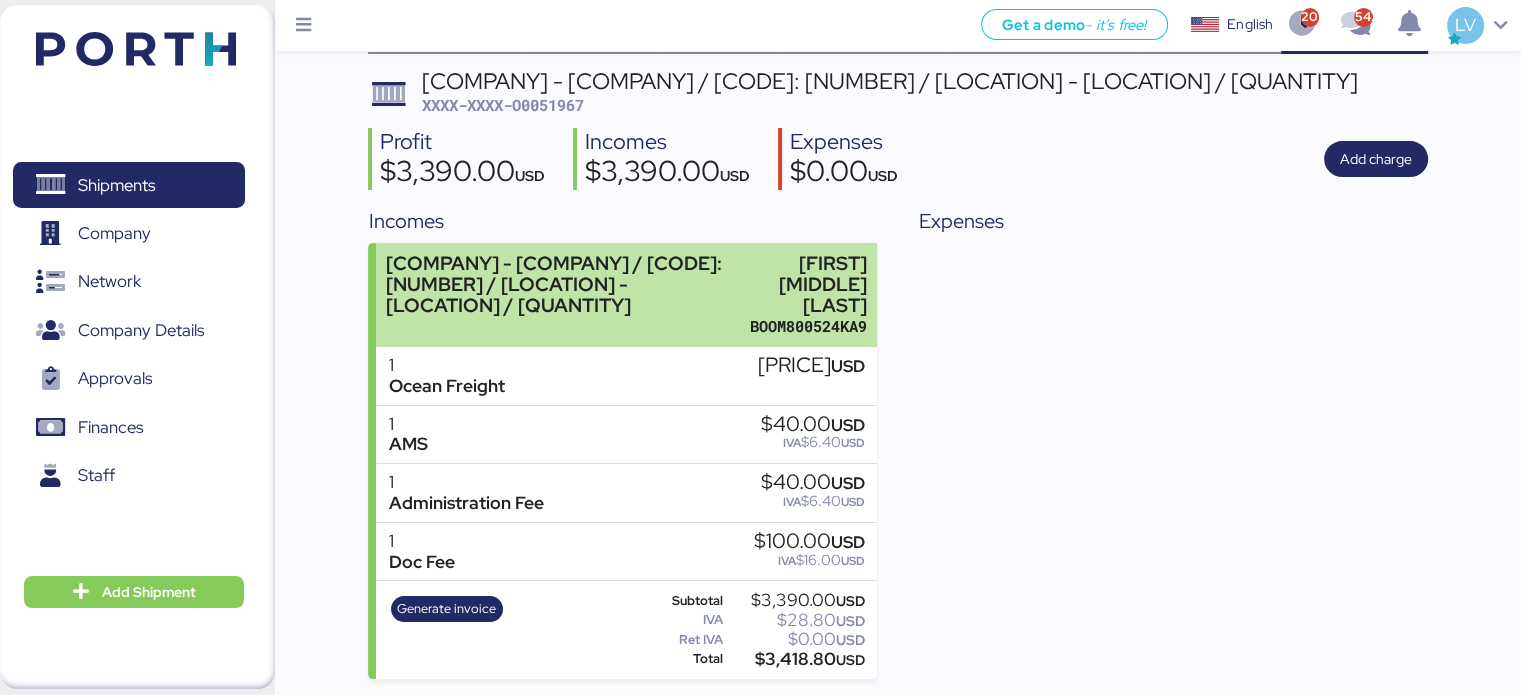 copy on "3,210.00" 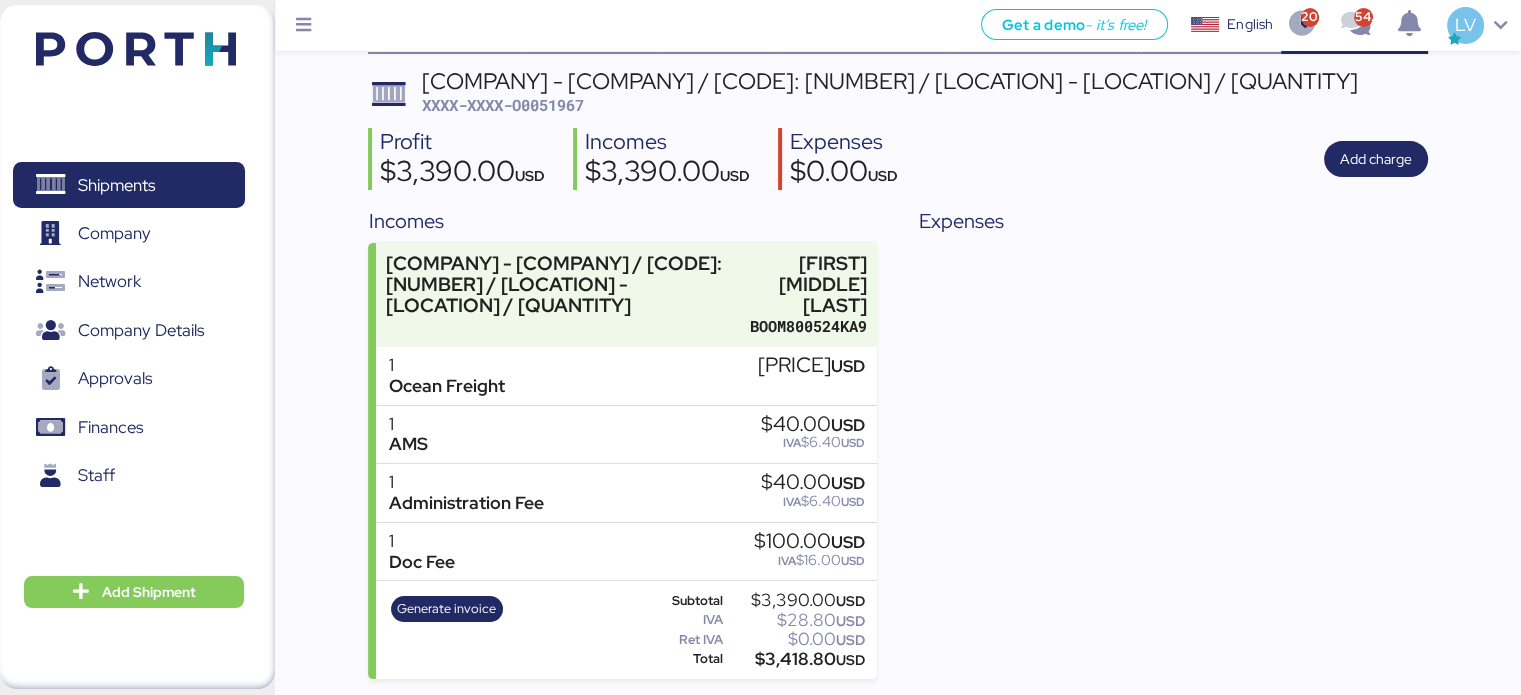 scroll, scrollTop: 0, scrollLeft: 0, axis: both 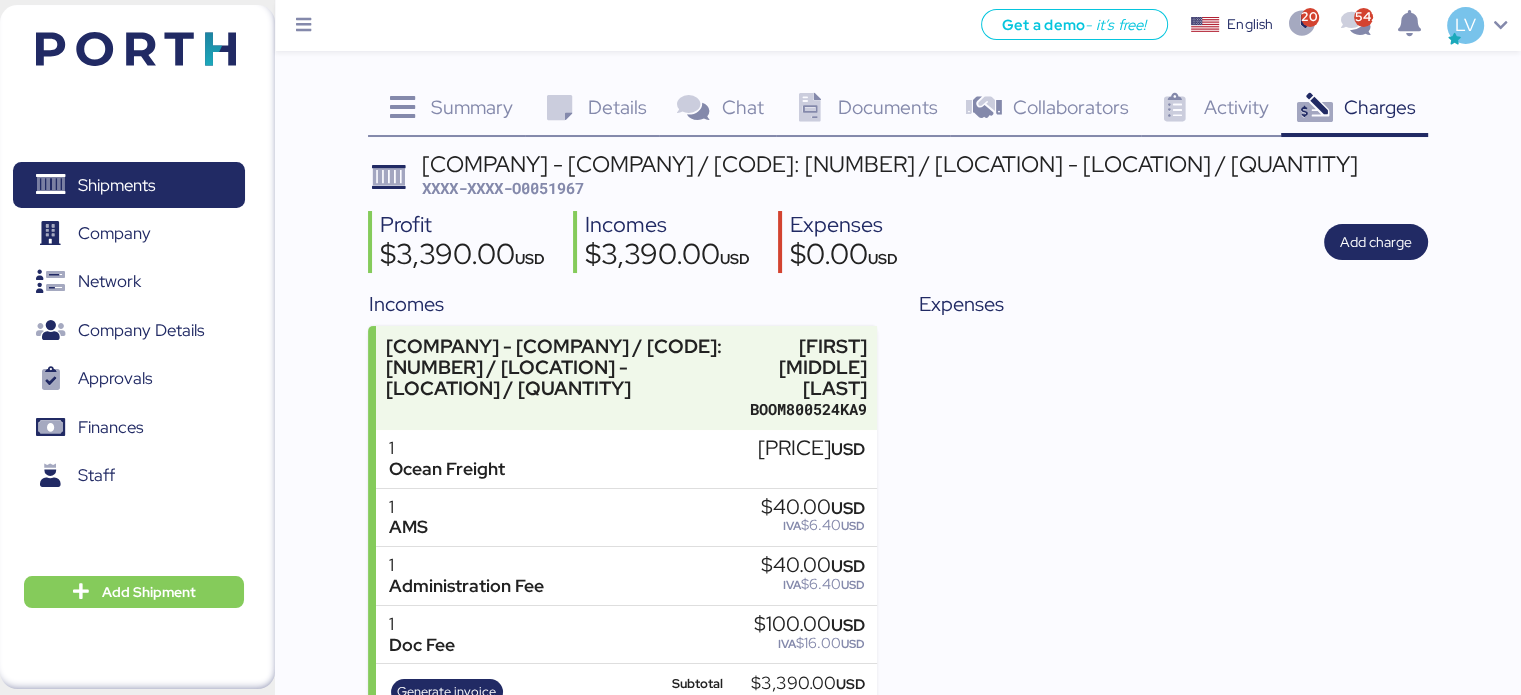 click on "Documents 0" at bounding box center (863, 110) 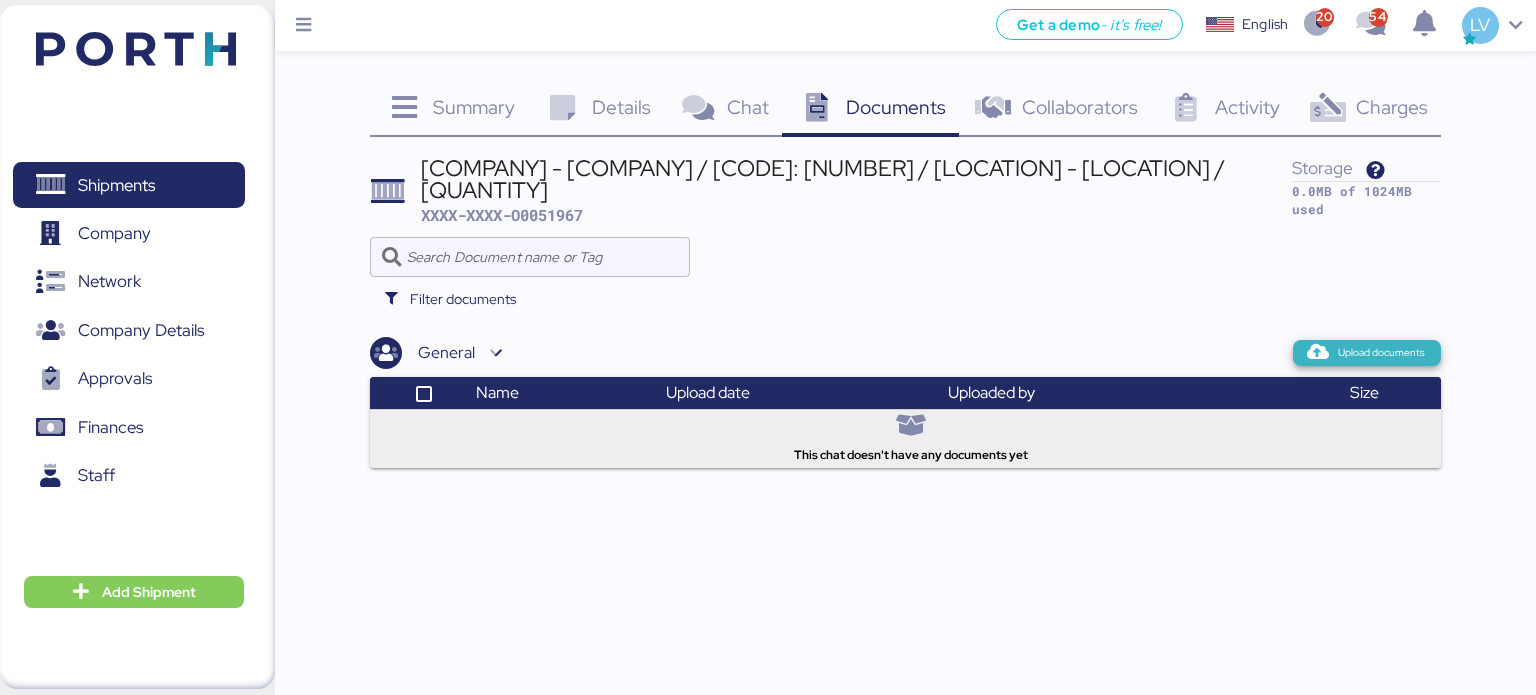 click at bounding box center [1318, 353] 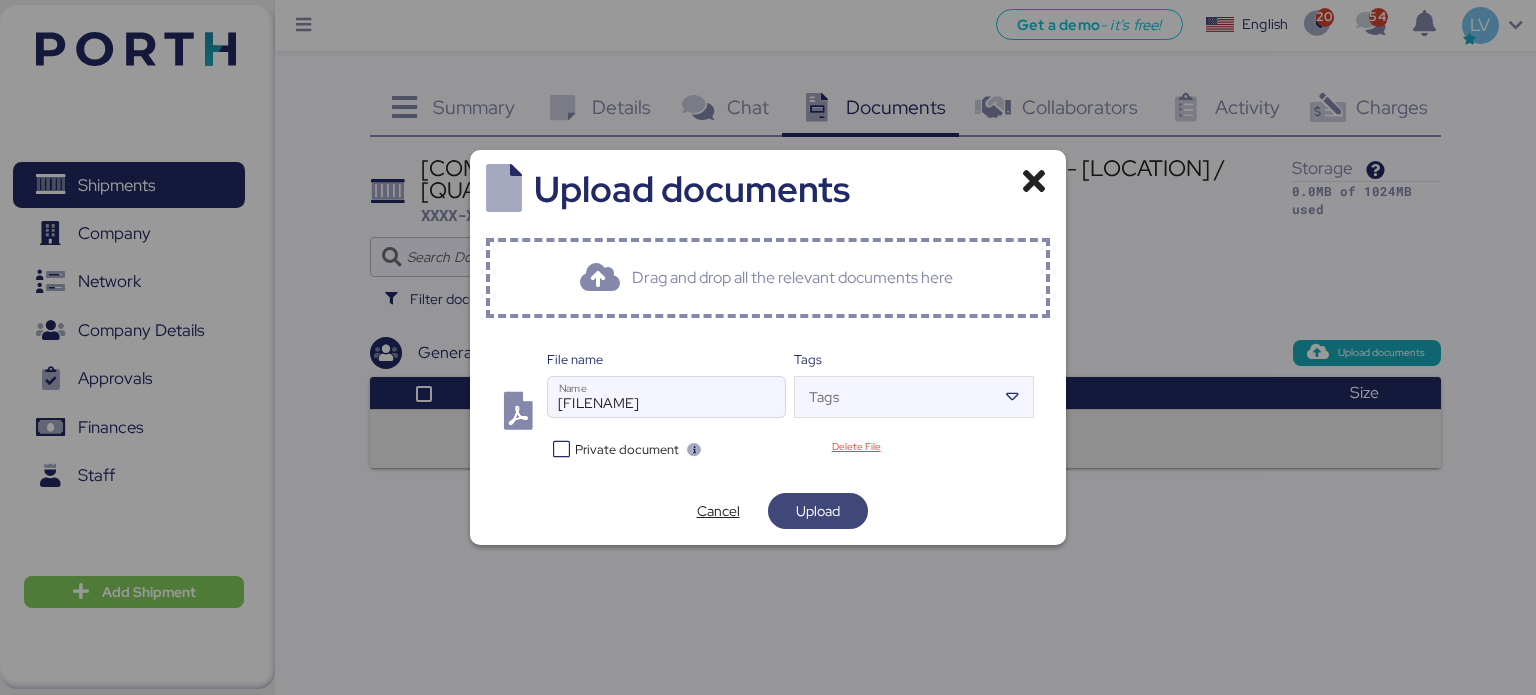 click on "Upload" at bounding box center (818, 511) 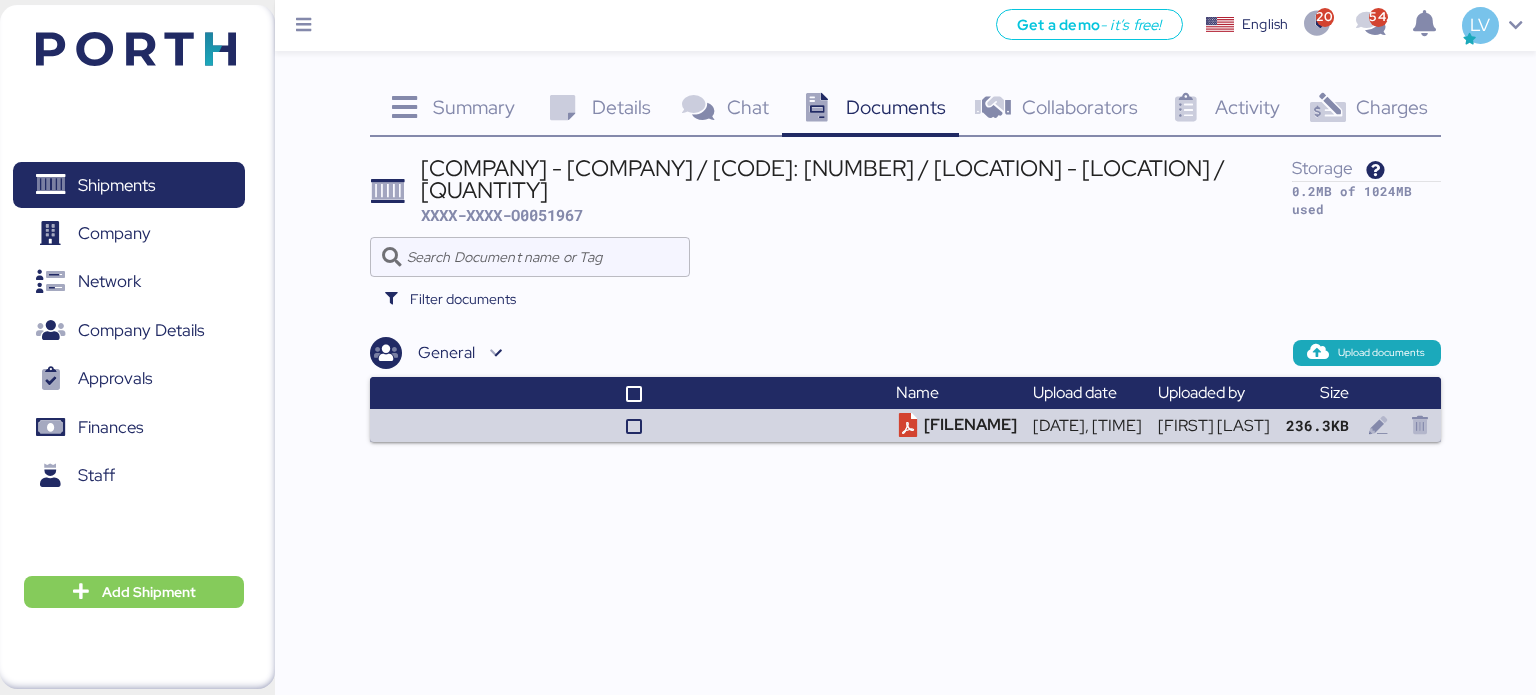 click on "Charges 0" at bounding box center [1367, 110] 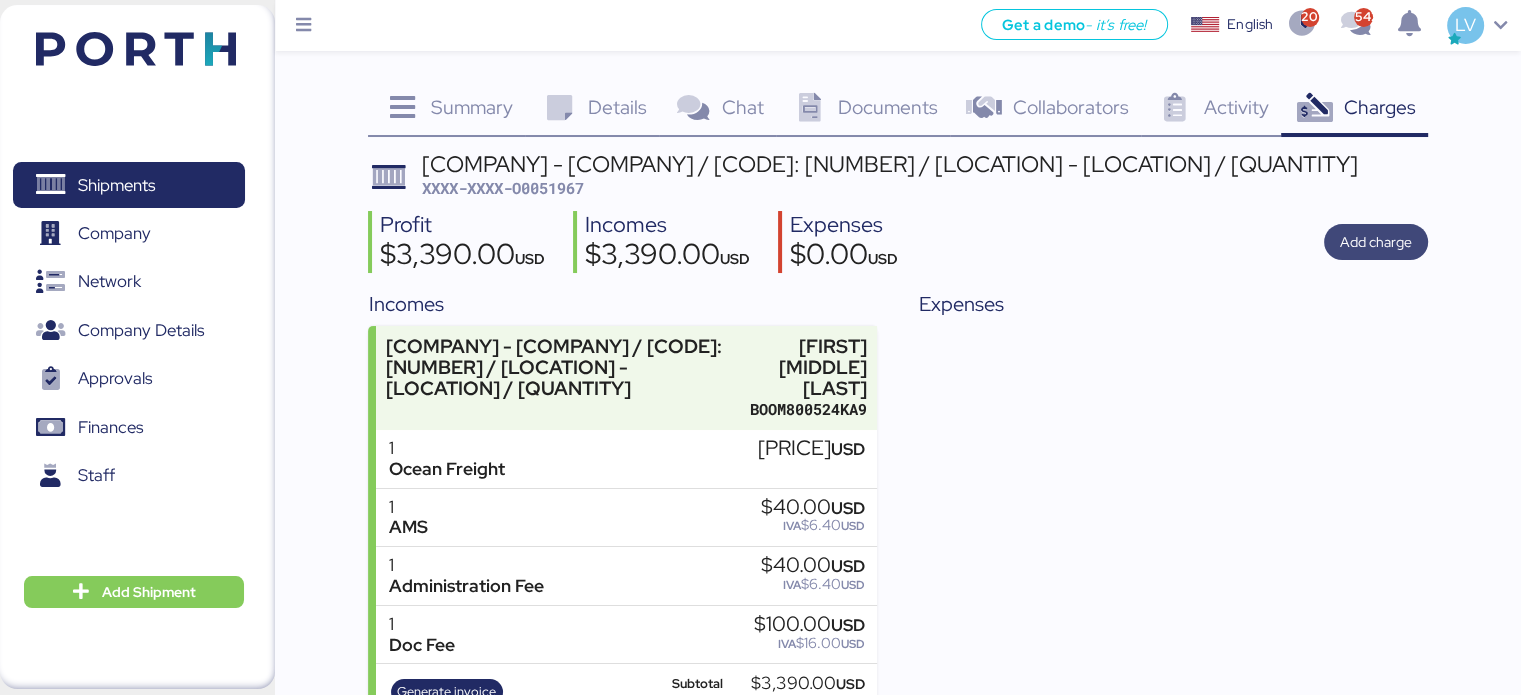 click on "Add charge" at bounding box center [1376, 242] 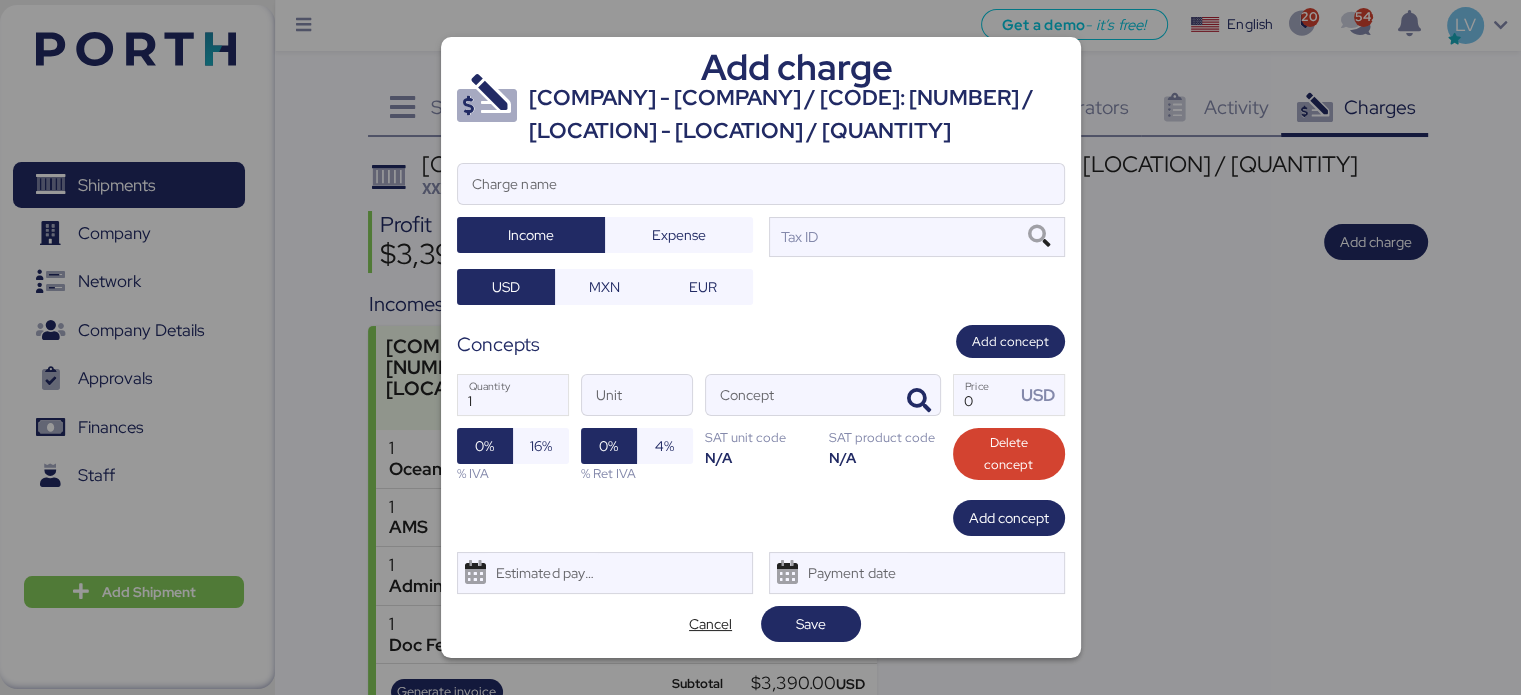 click on "Add charge [COMPANY] - [COMPANY] / [CODE]: [NUMBER] / [LOCATION] - [LOCATION] / [QUANTITY] Charge name Income Expense Tax ID   [CURRENCY] [CURRENCY] [CURRENCY] Concepts Add concept 1 Quantity Unit Concept   0 Price [CURRENCY] 0% 16% % IVA 0% 4% % Ret IVA SAT unit code N/A SAT product code N/A Delete concept Add concept   Estimated payment date   Payment date Cancel Save" at bounding box center (761, 347) 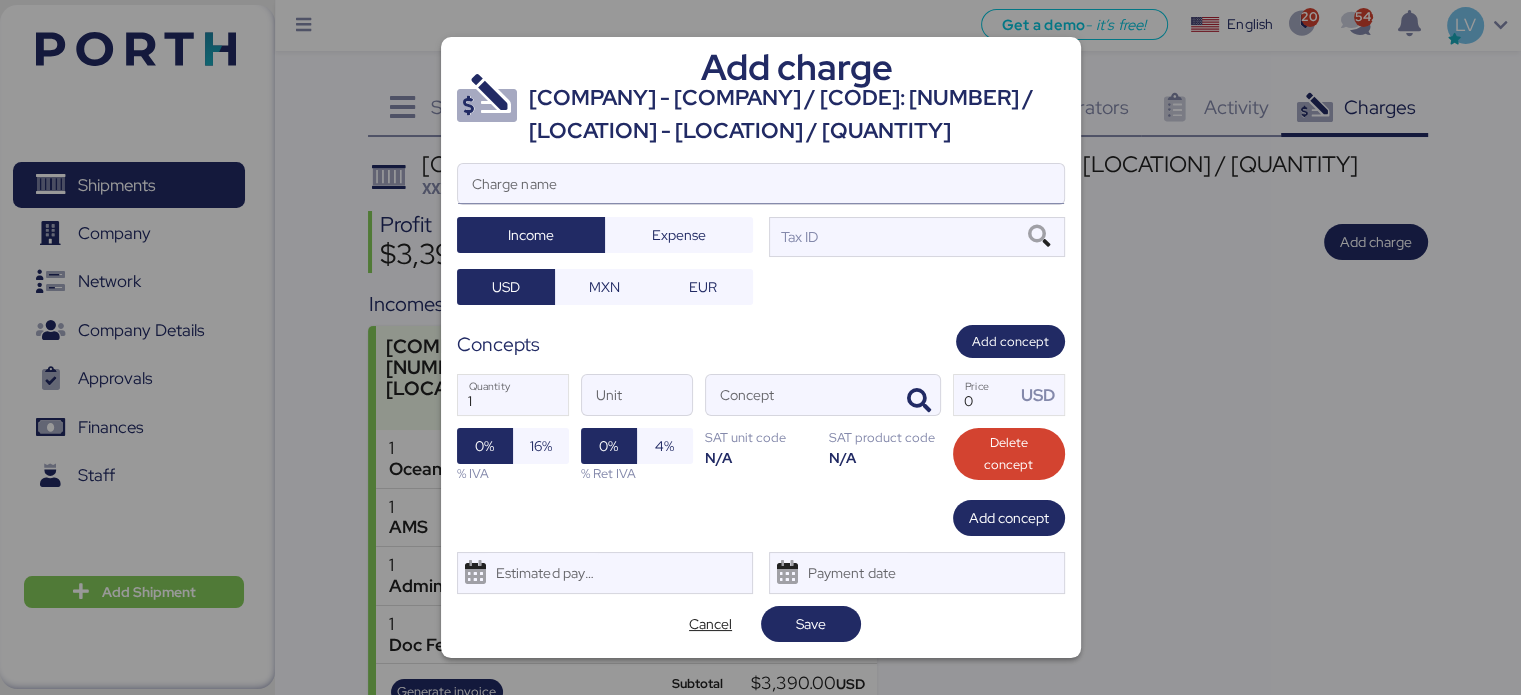 click on "Charge name" at bounding box center [761, 184] 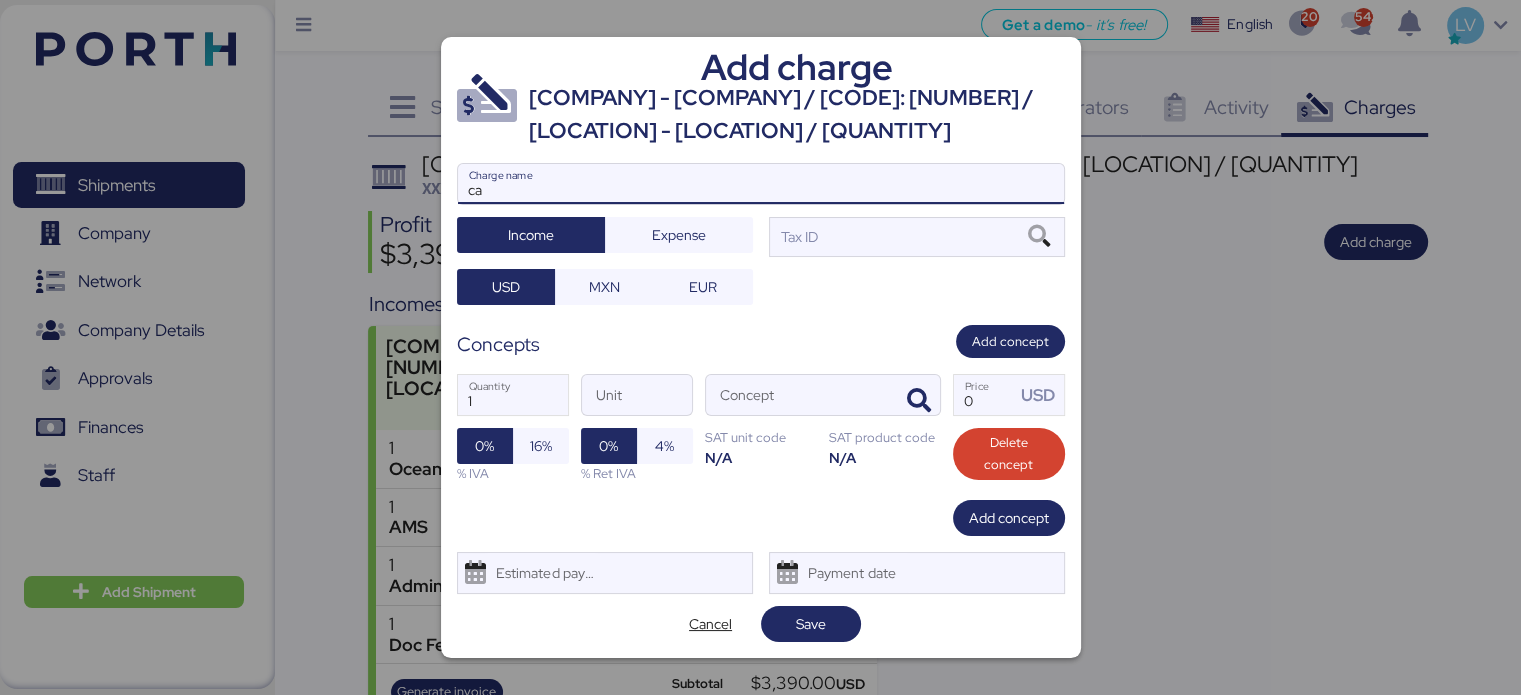 type on "c" 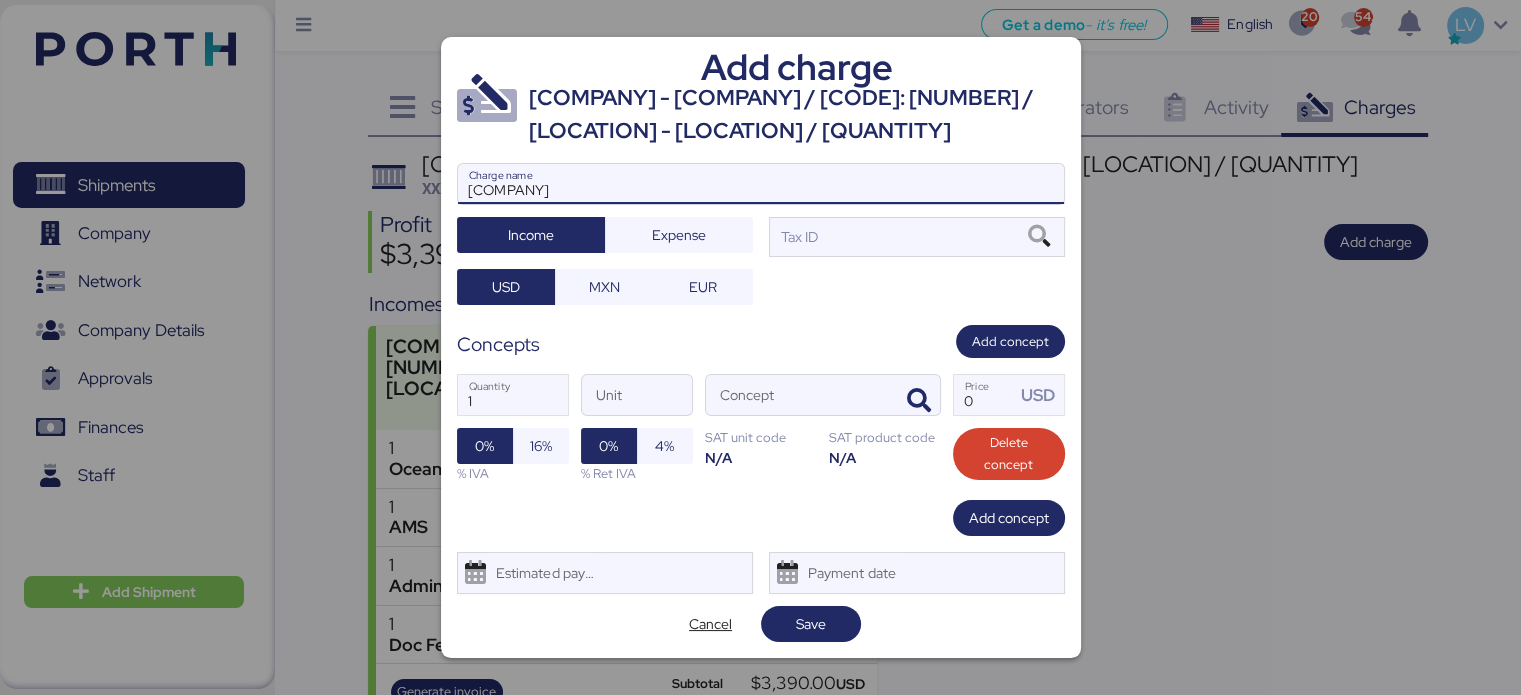 type on "[COMPANY]" 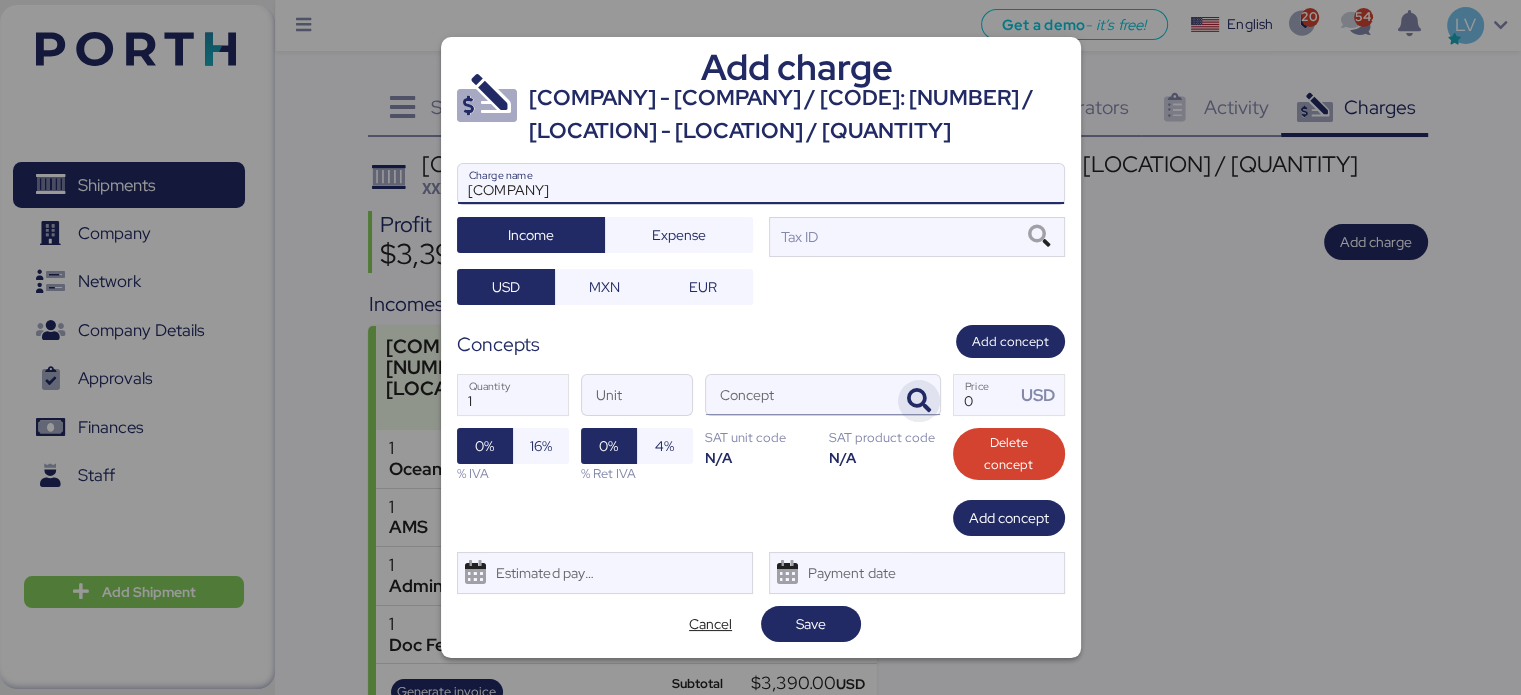 click at bounding box center [919, 401] 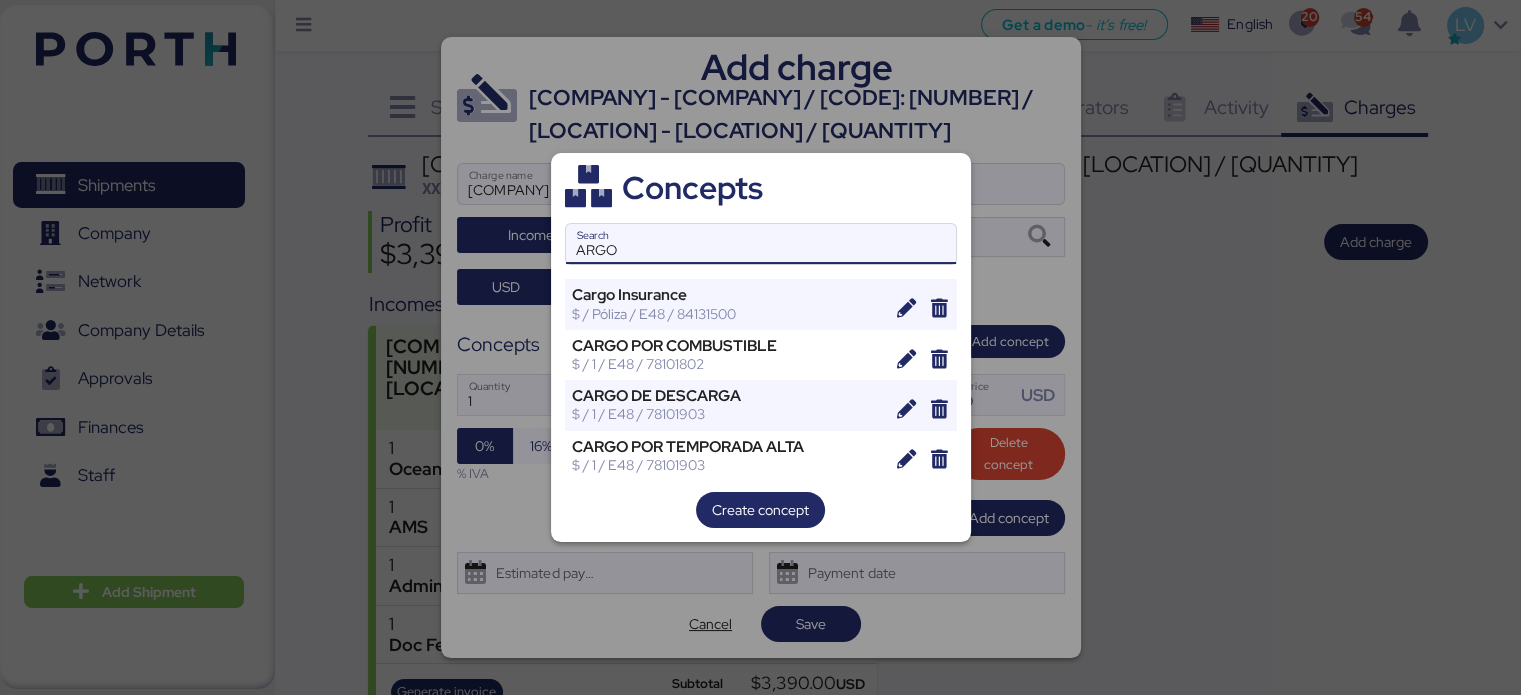 type on "ARGO" 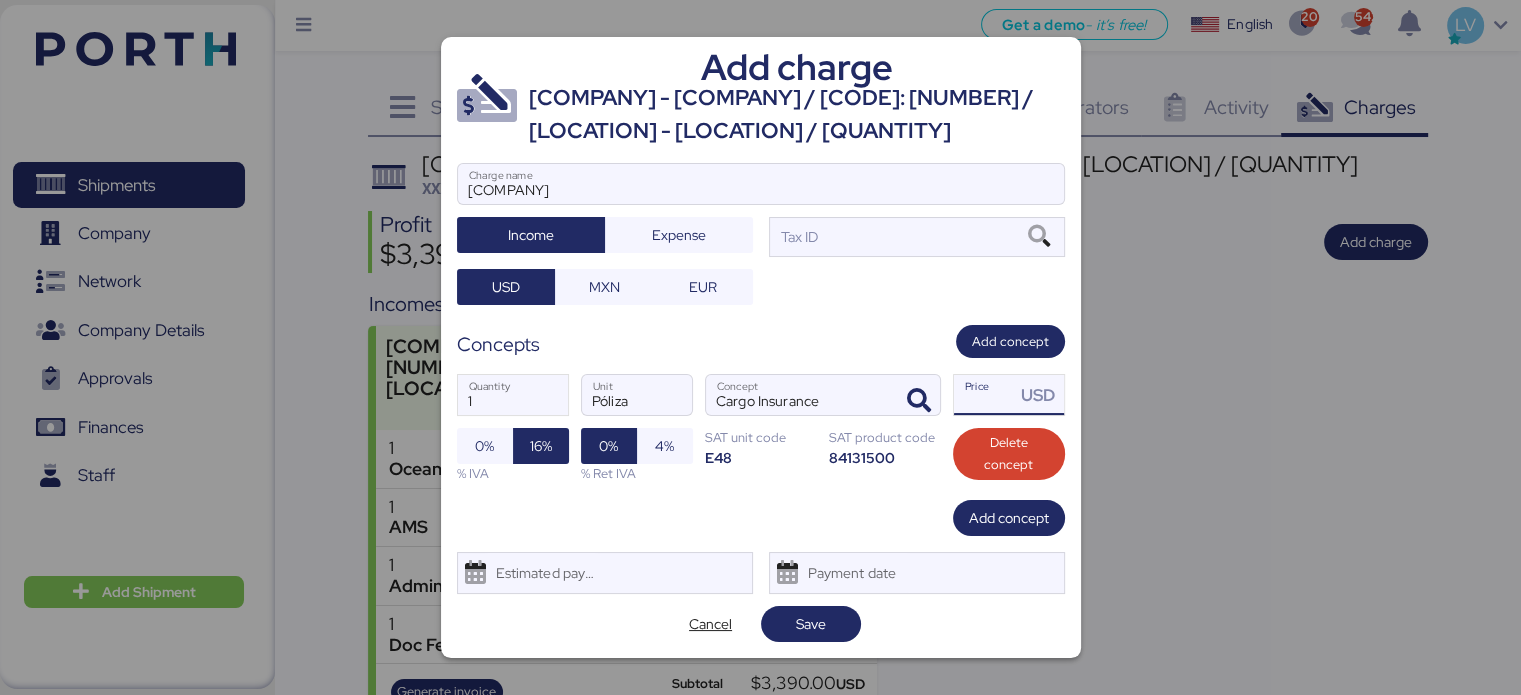 click on "Price USD" at bounding box center [985, 395] 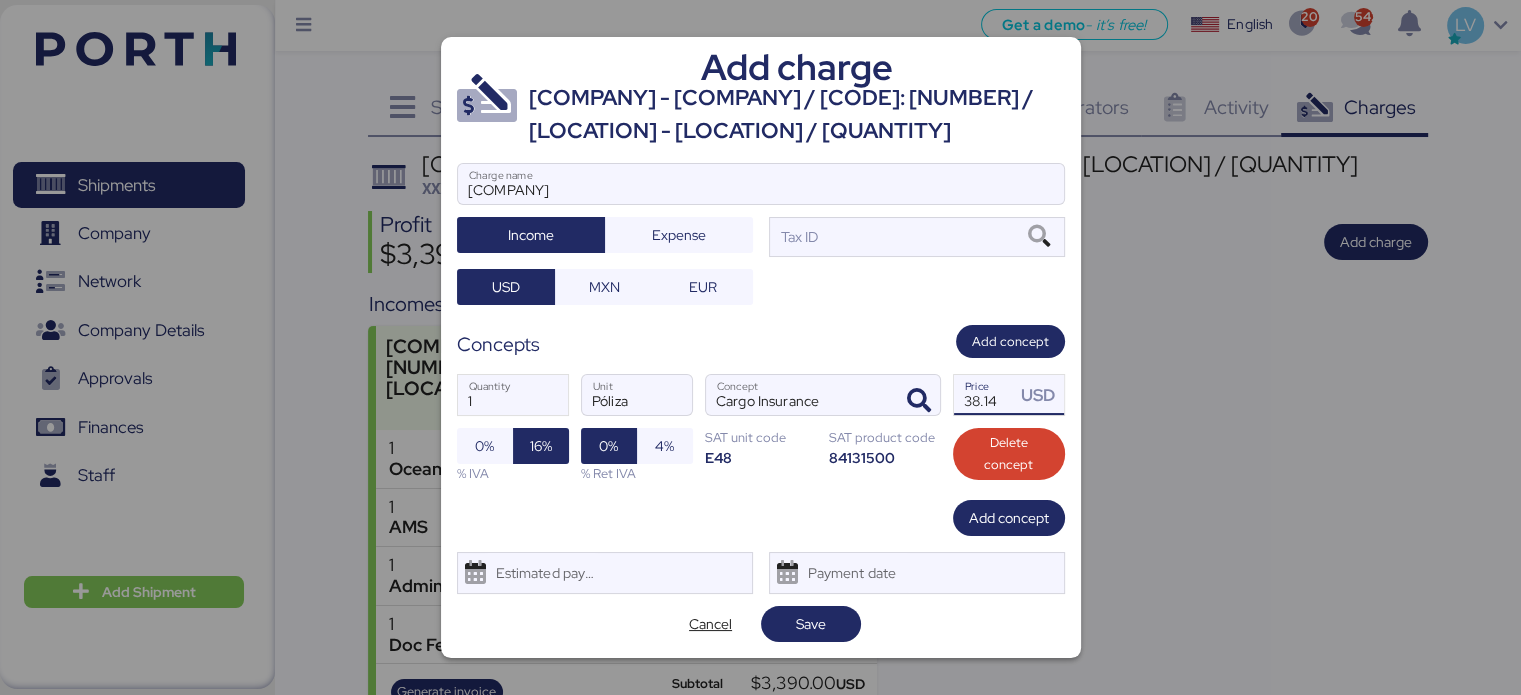 type on "38.14" 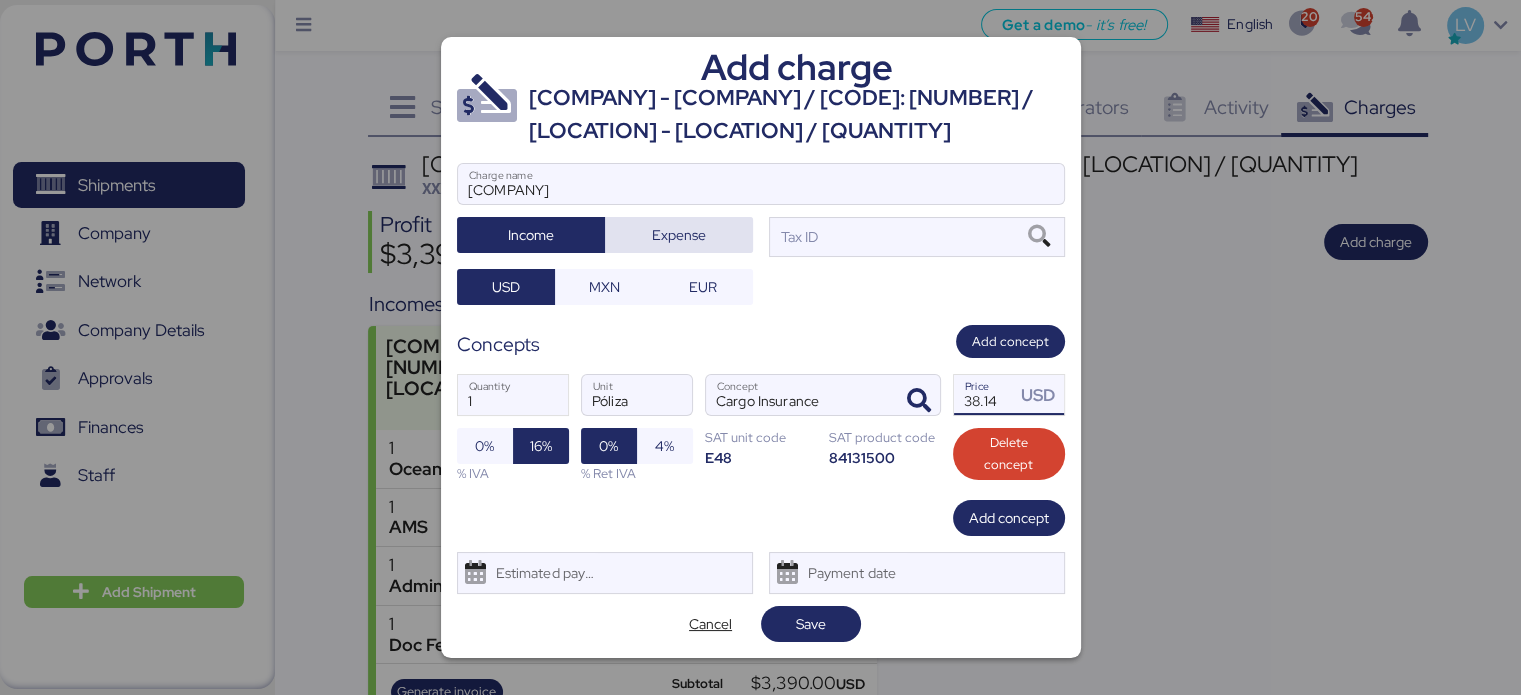 click on "Expense" at bounding box center [679, 235] 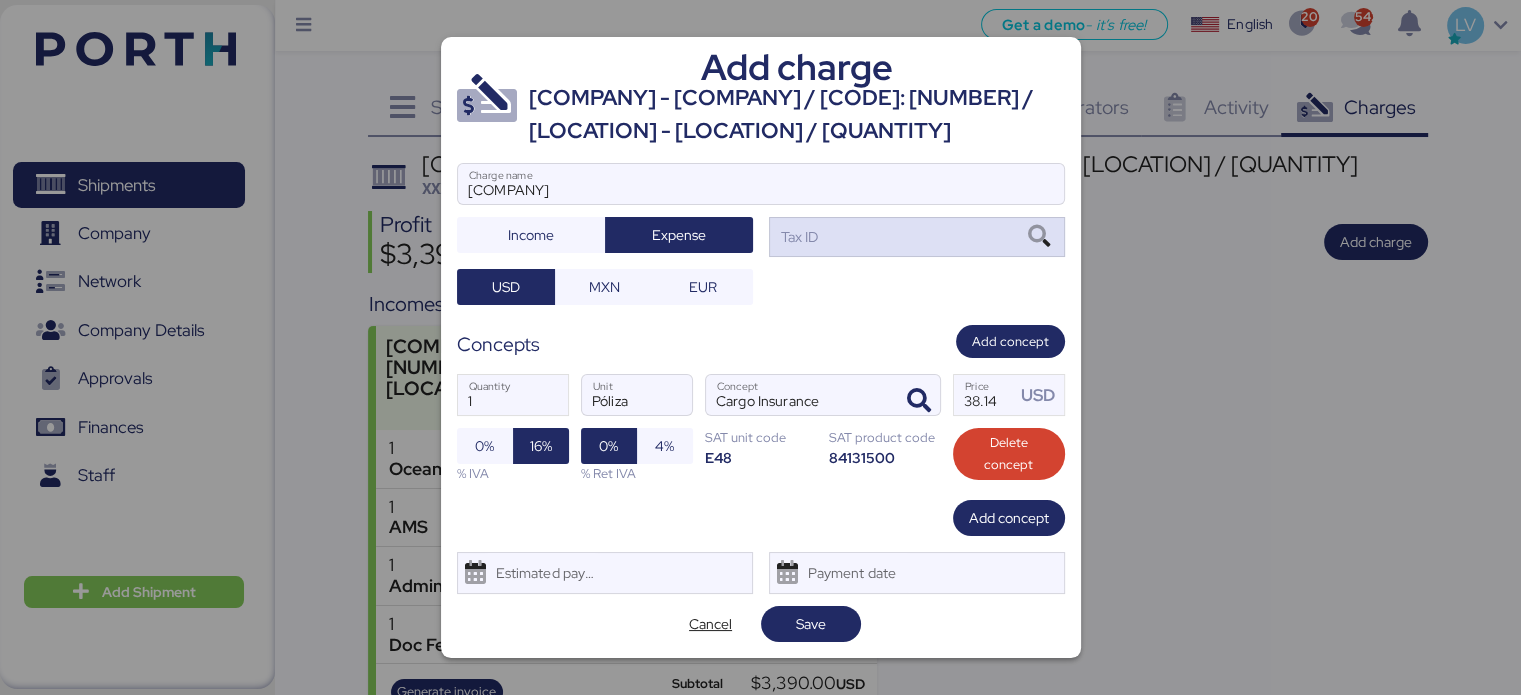 click on "Tax ID" at bounding box center [917, 237] 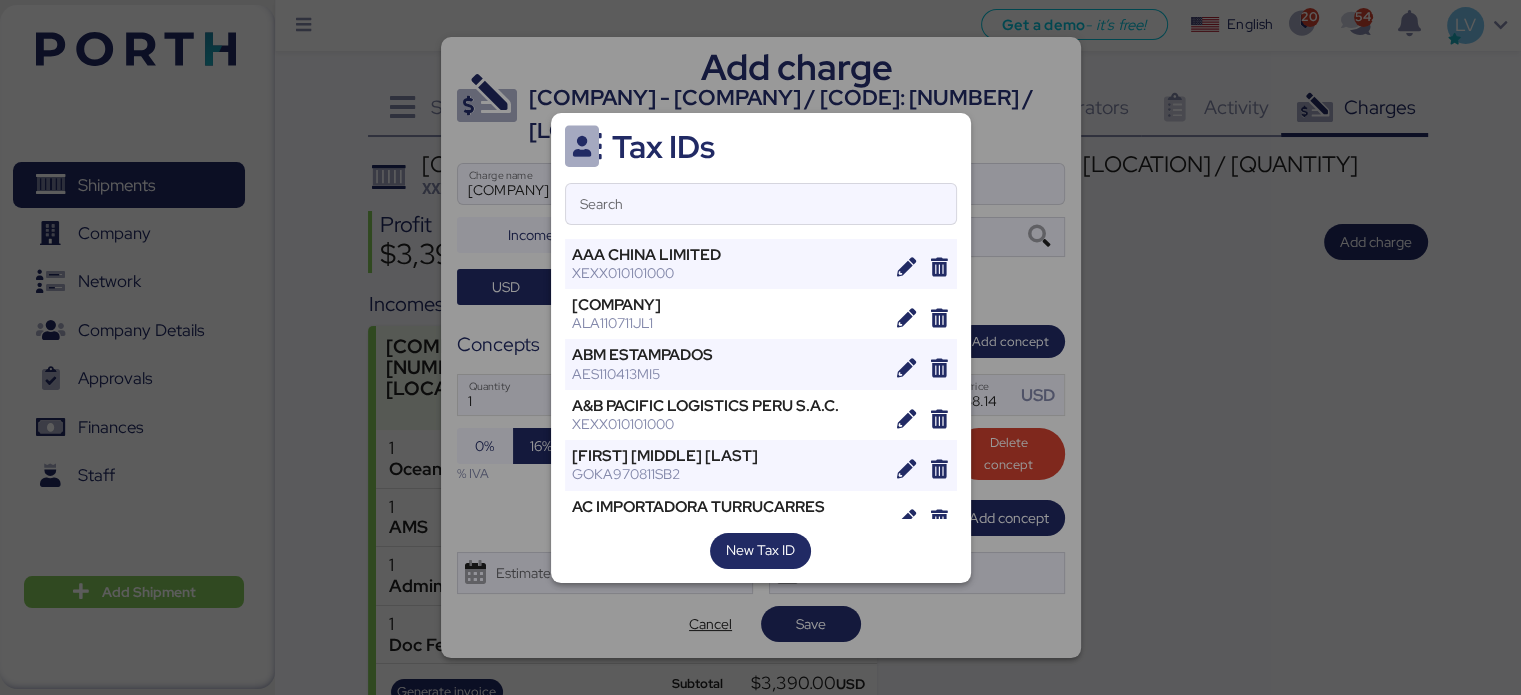 click on "[TAX_ID] [COMPANY] [TAX_ID]     [COMPANY] [TAX_ID]     [COMPANY] [TAX_ID]     [COMPANY] [TAX_ID]     [COMPANY] [TAX_ID]     [COMPANY] [TAX_ID]     [COMPANY] [TAX_ID]     [COMPANY] [TAX_ID]     [COMPANY] [TAX_ID]     [COMPANY] [TAX_ID]     [COMPANY] [TAX_ID]" at bounding box center [761, 348] 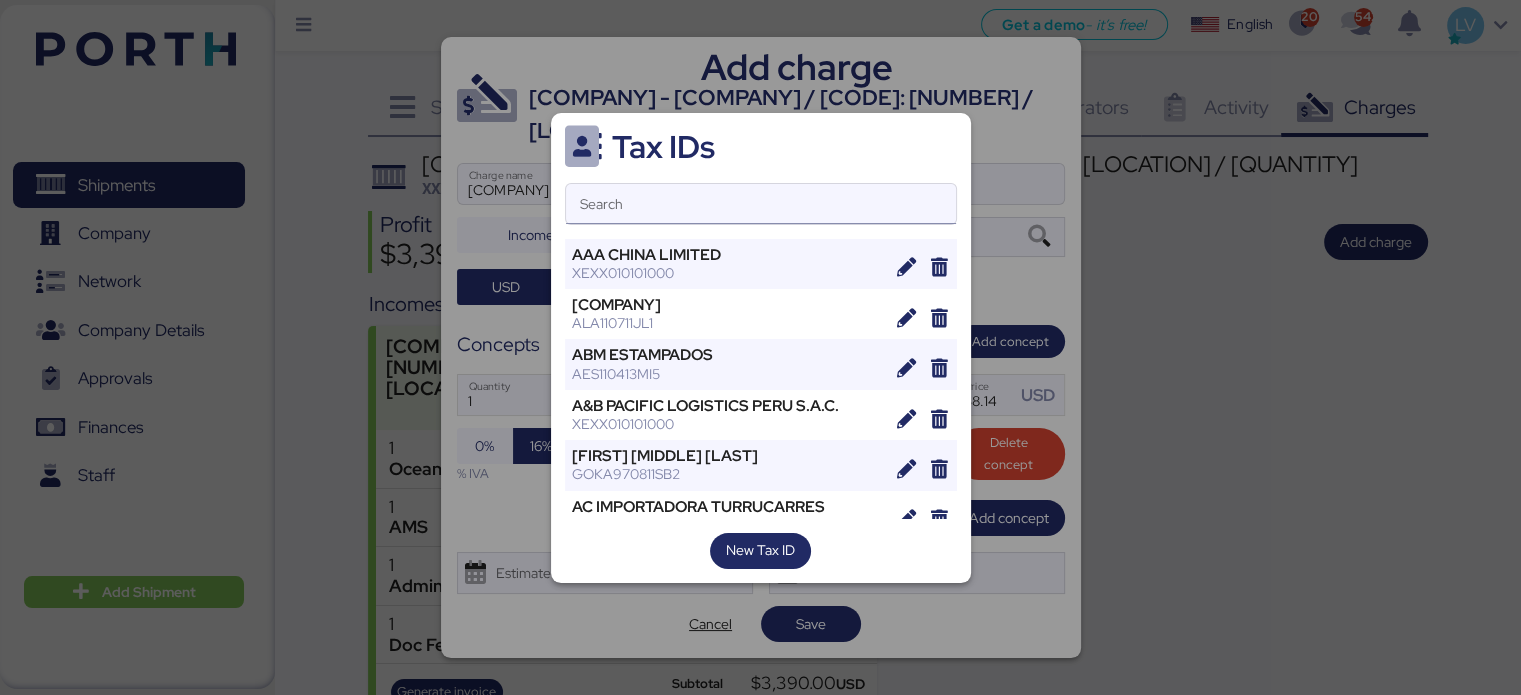 click on "Search" at bounding box center (761, 204) 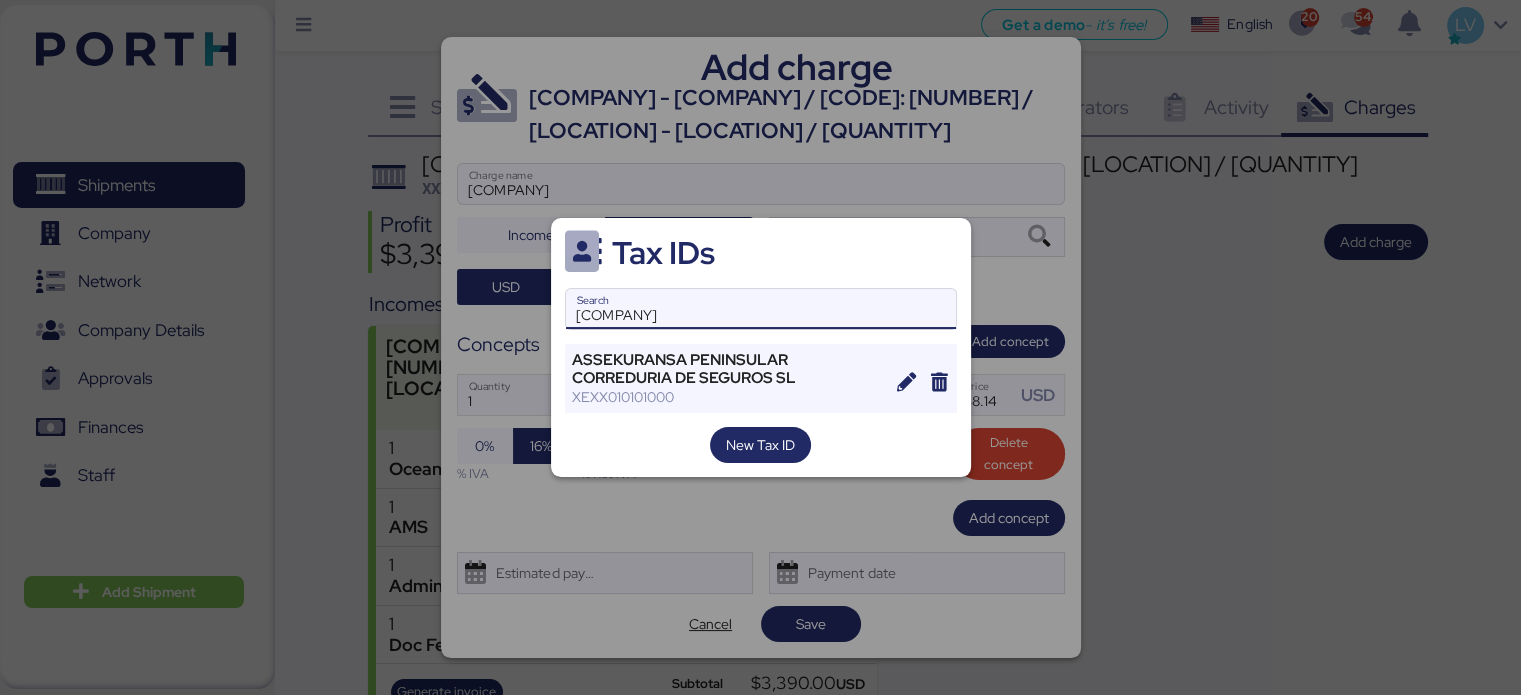 type on "[COMPANY]" 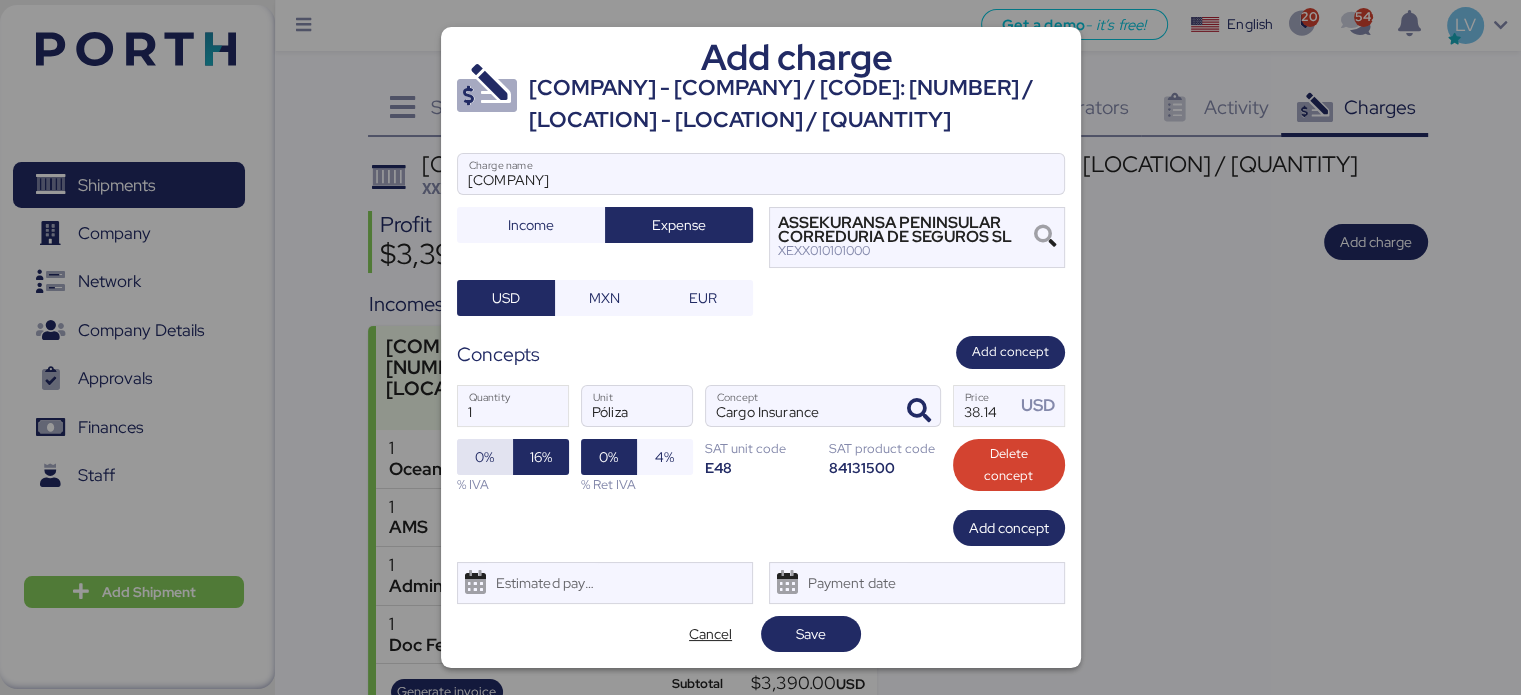click on "0%" at bounding box center [485, 457] 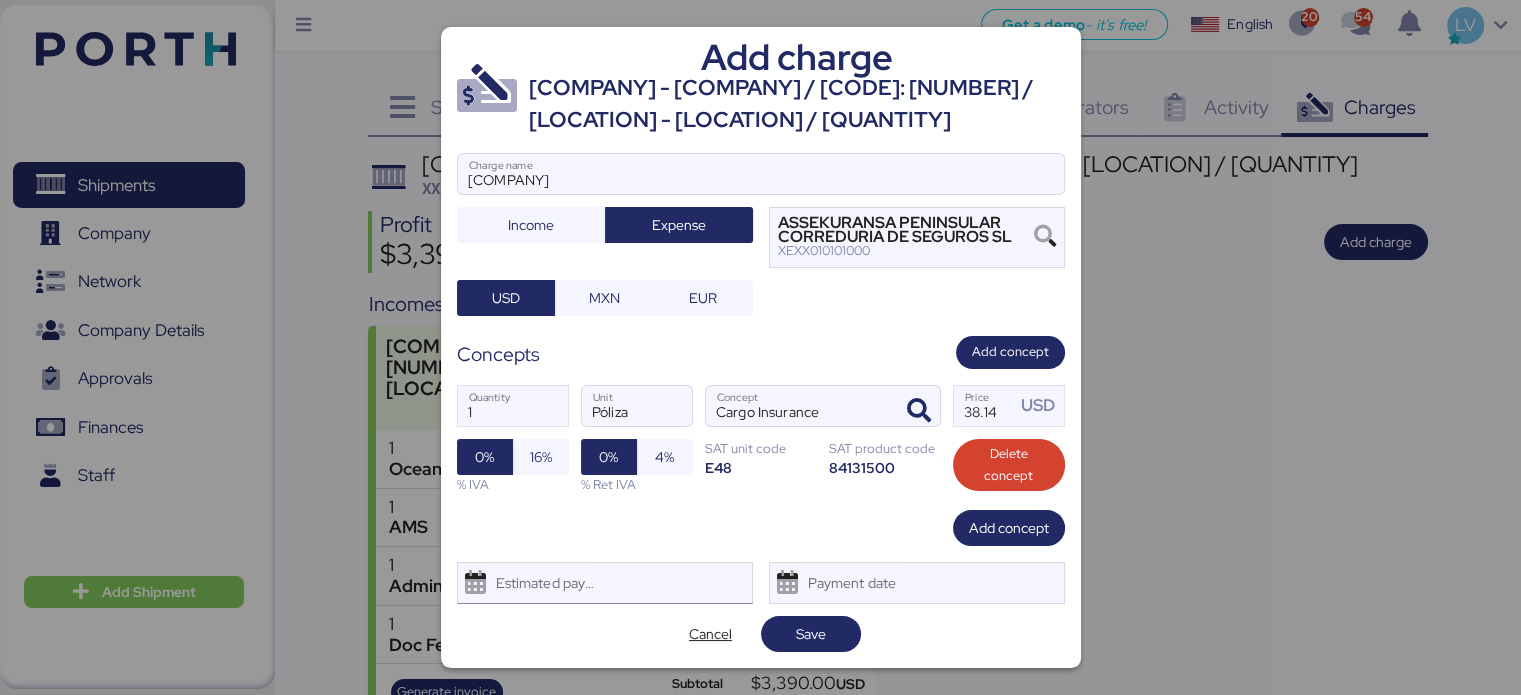 click on "Estimated payment date" at bounding box center (605, 583) 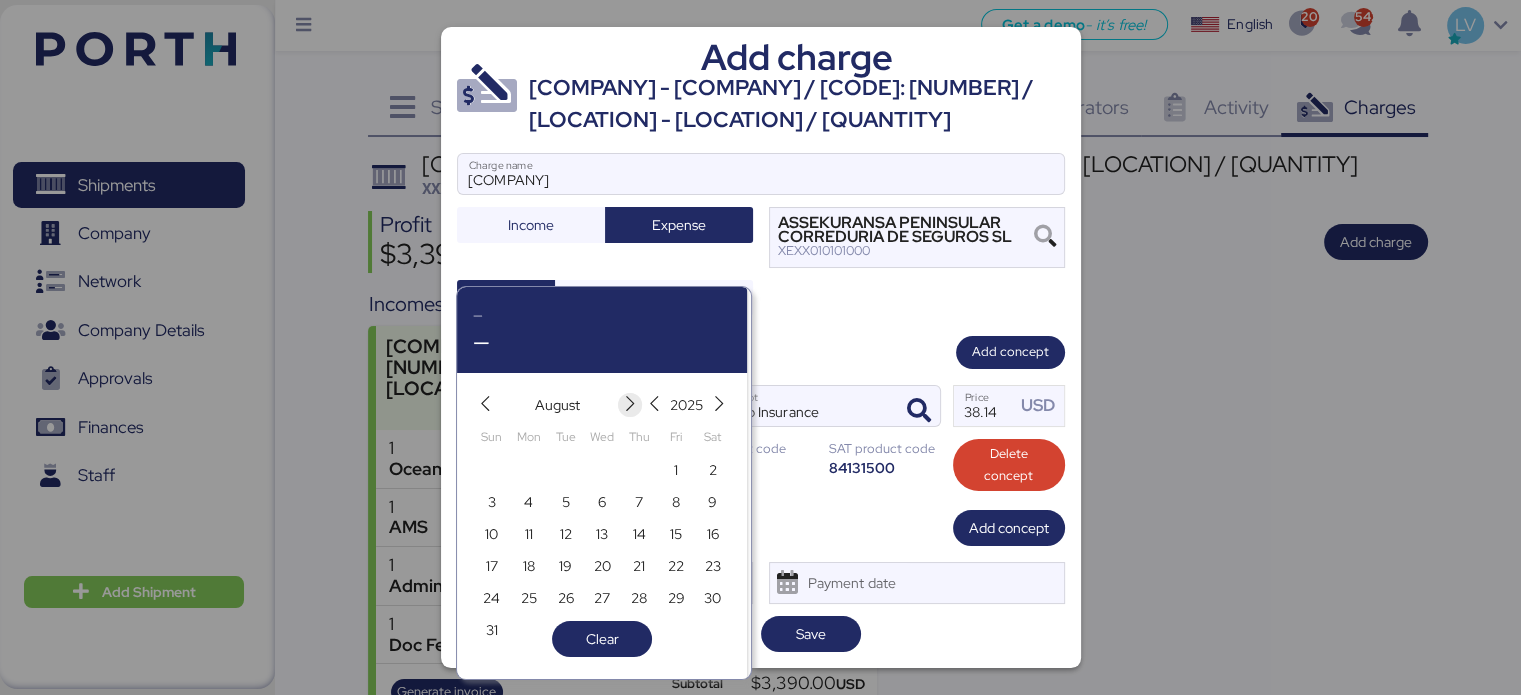 click at bounding box center (630, 404) 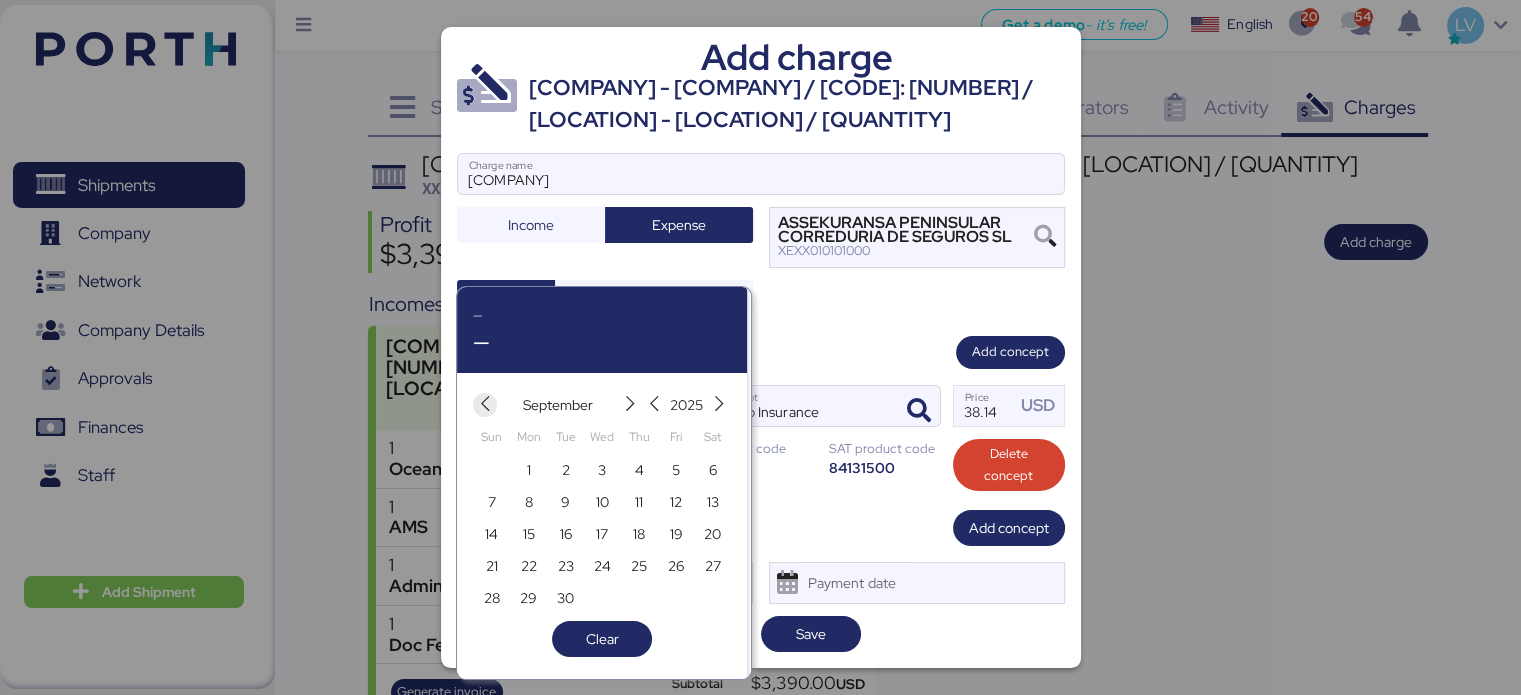 click at bounding box center (485, 404) 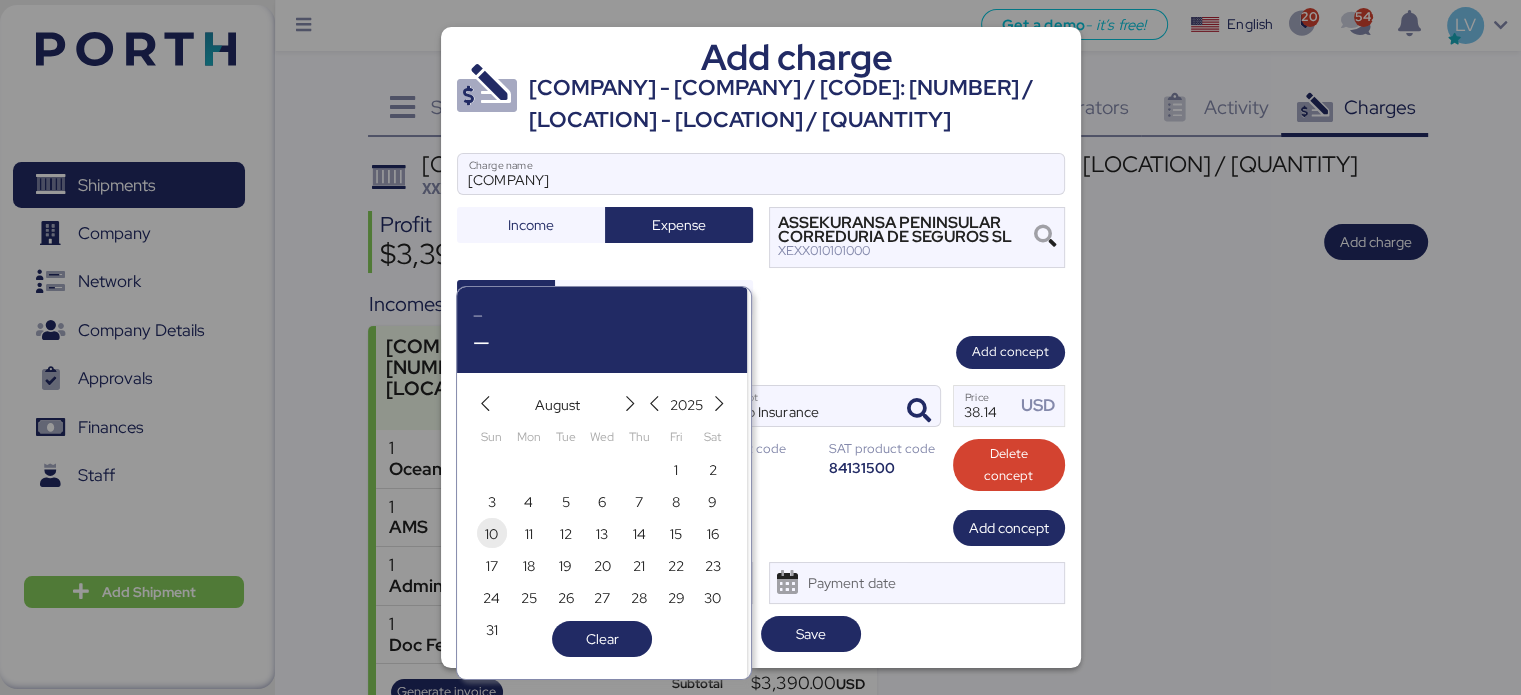 click on "10" at bounding box center (492, 534) 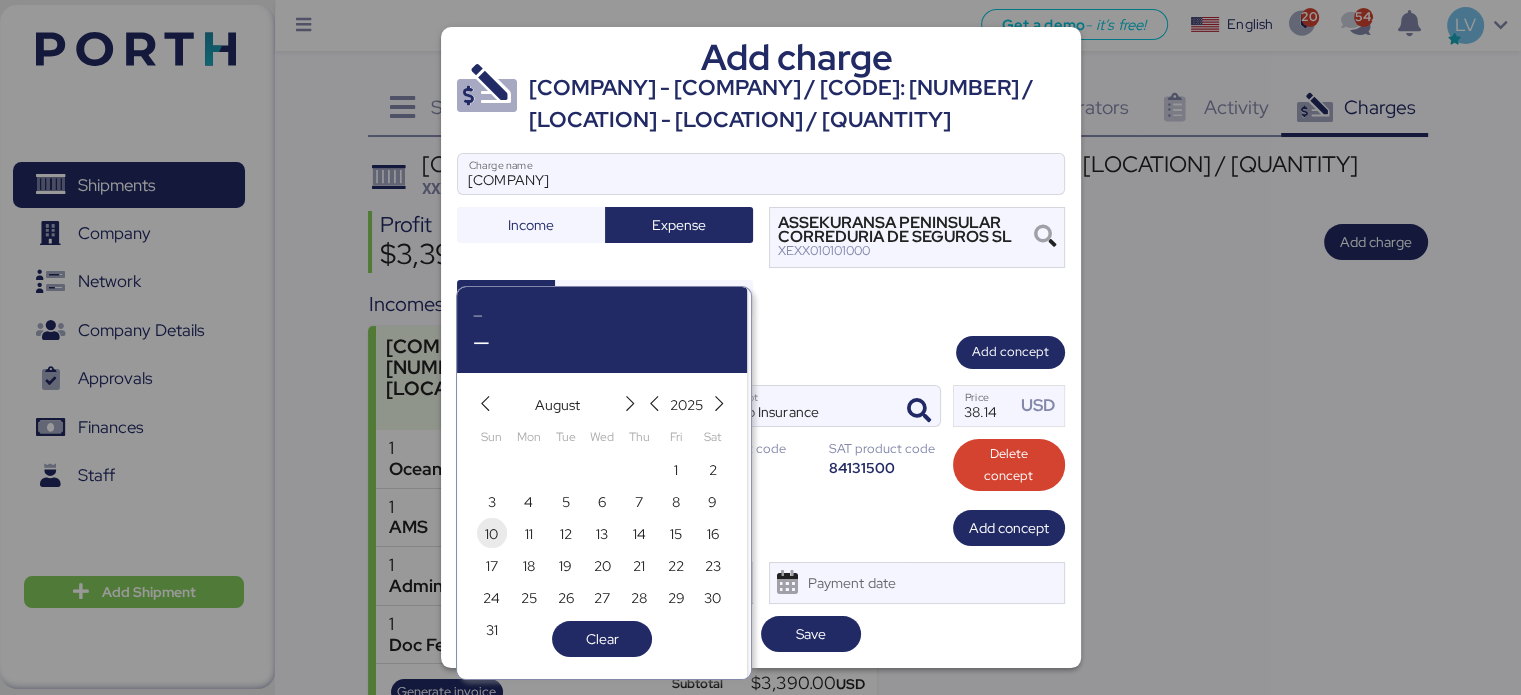 type on "[DATE]" 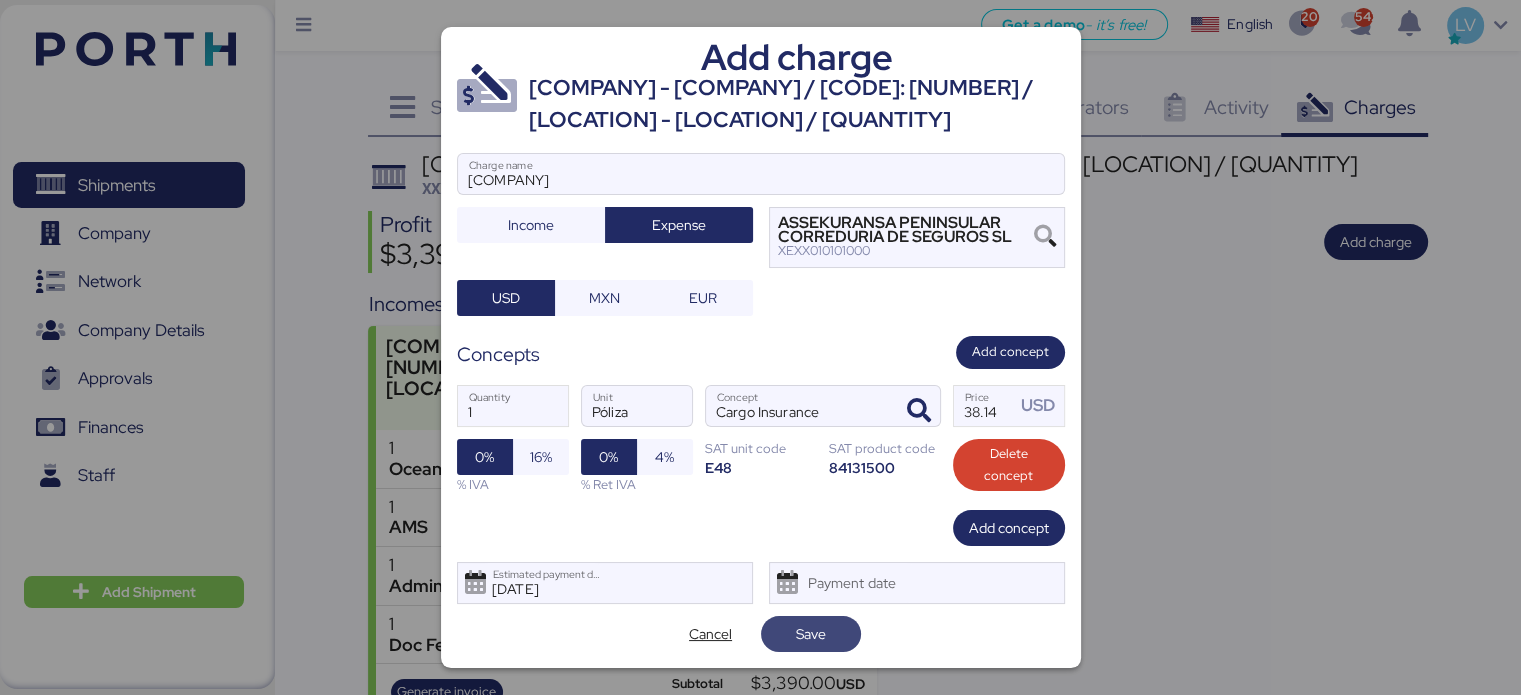 click on "Save" at bounding box center [811, 634] 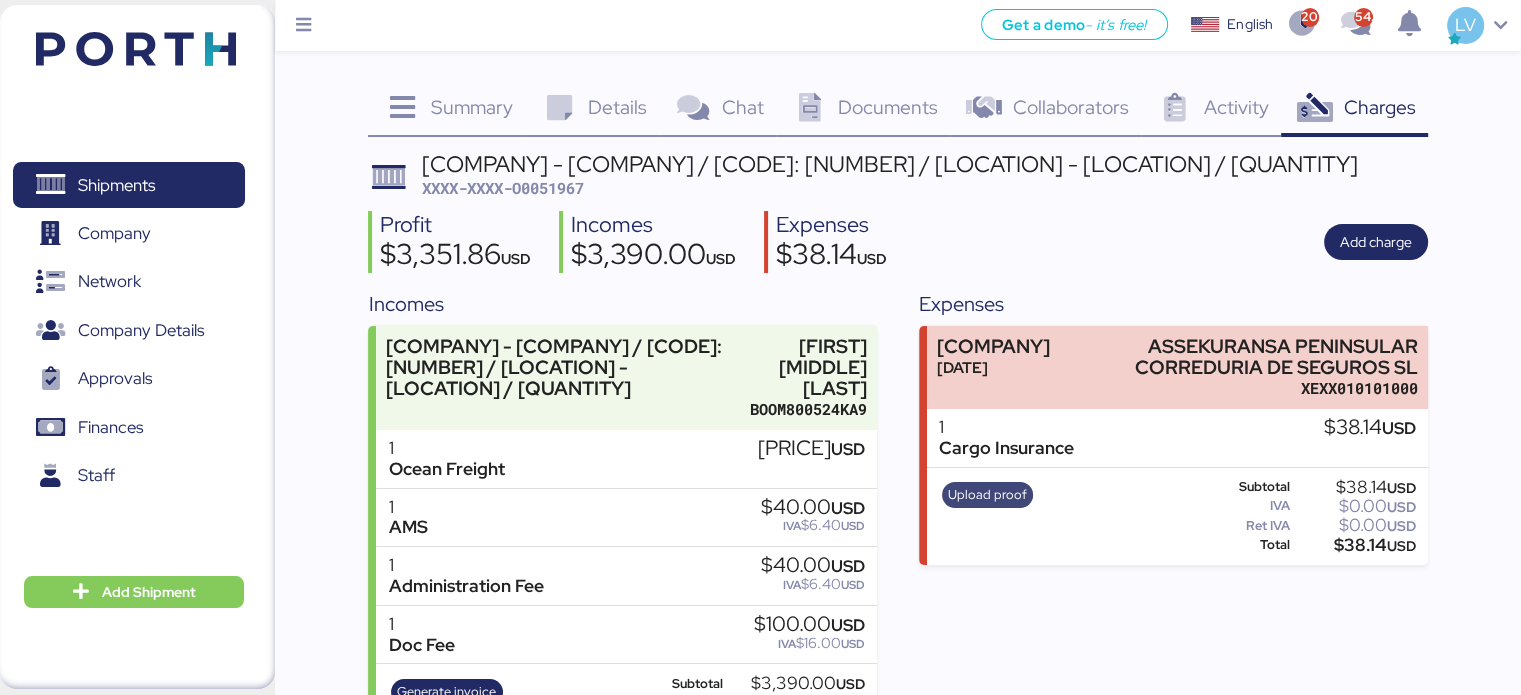 click on "Upload proof" at bounding box center (987, 495) 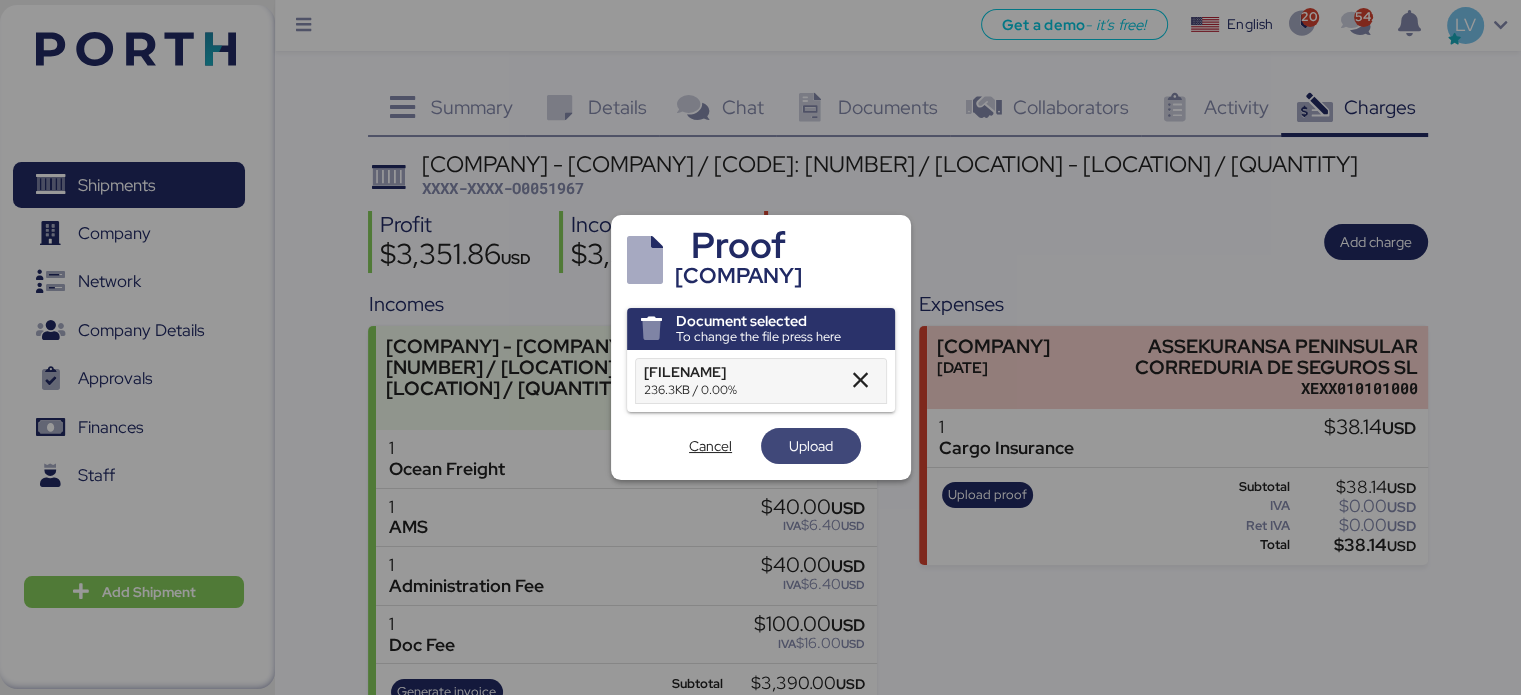 click on "Upload" at bounding box center [811, 446] 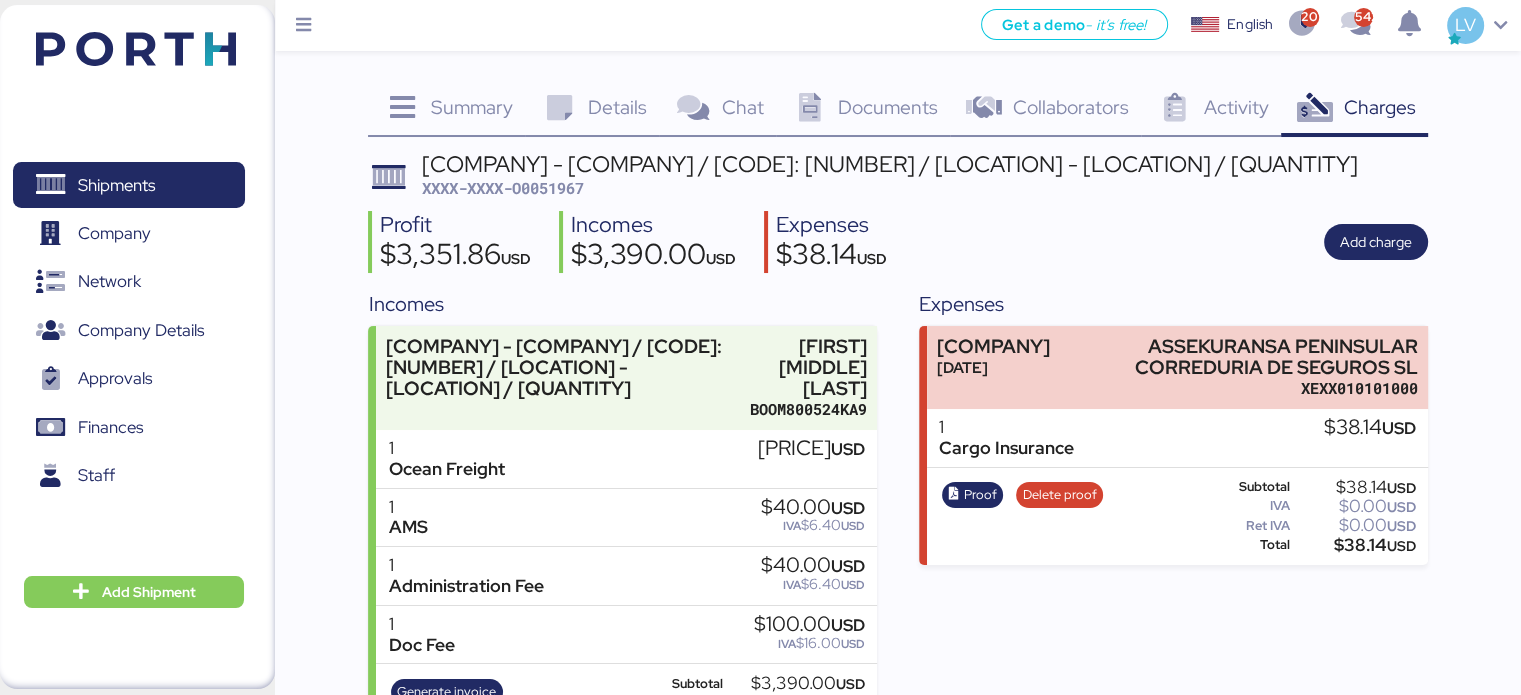 click on "Documents" at bounding box center (888, 107) 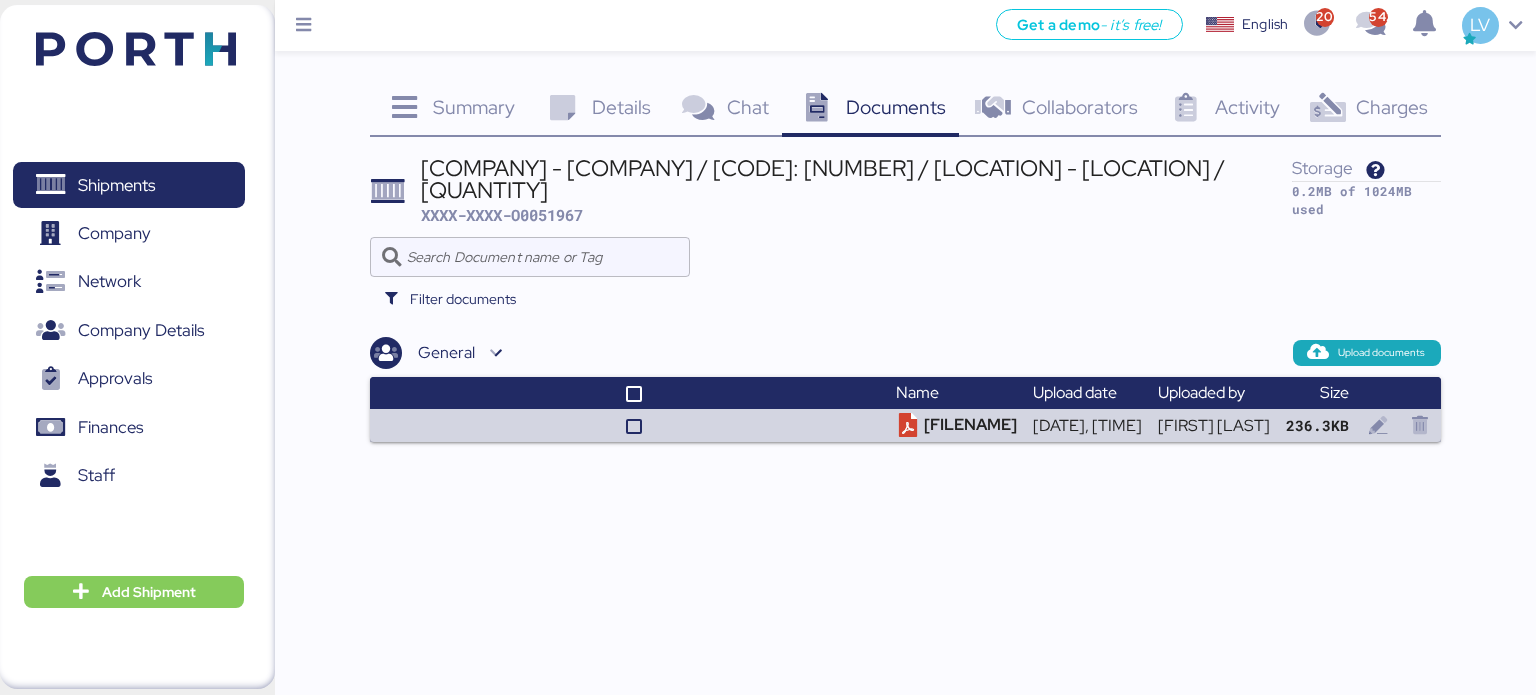 click on "Charges" at bounding box center [1392, 107] 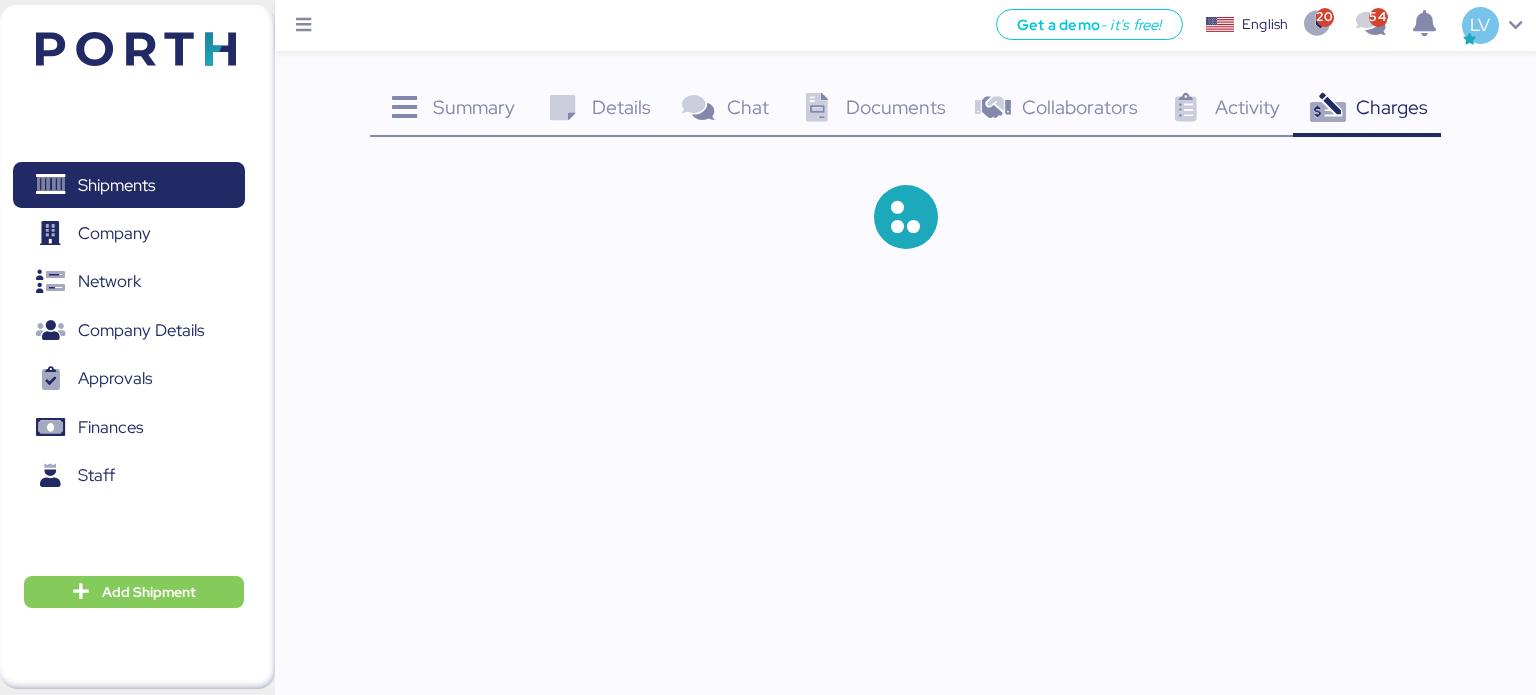 click on "Documents" at bounding box center (896, 107) 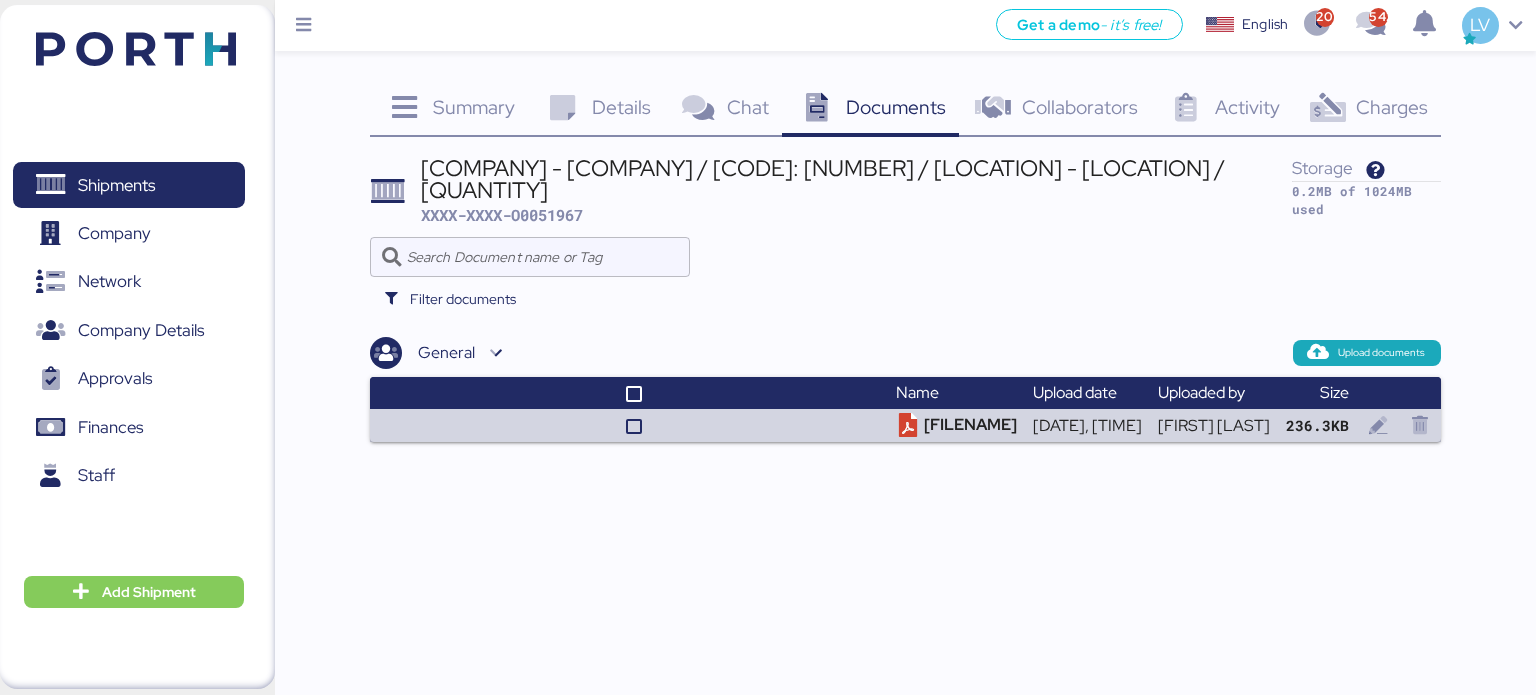 click at bounding box center [906, 257] 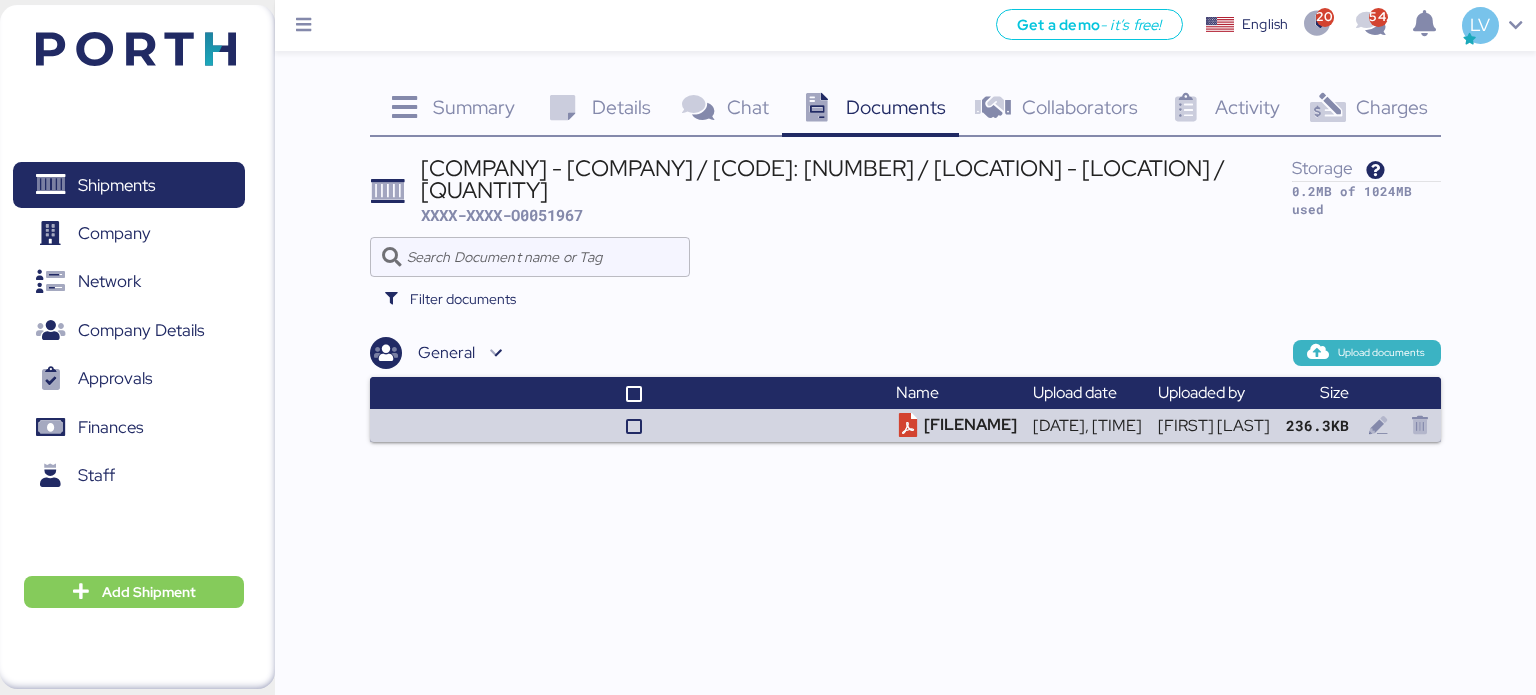 click on "Upload documents" at bounding box center (1367, 353) 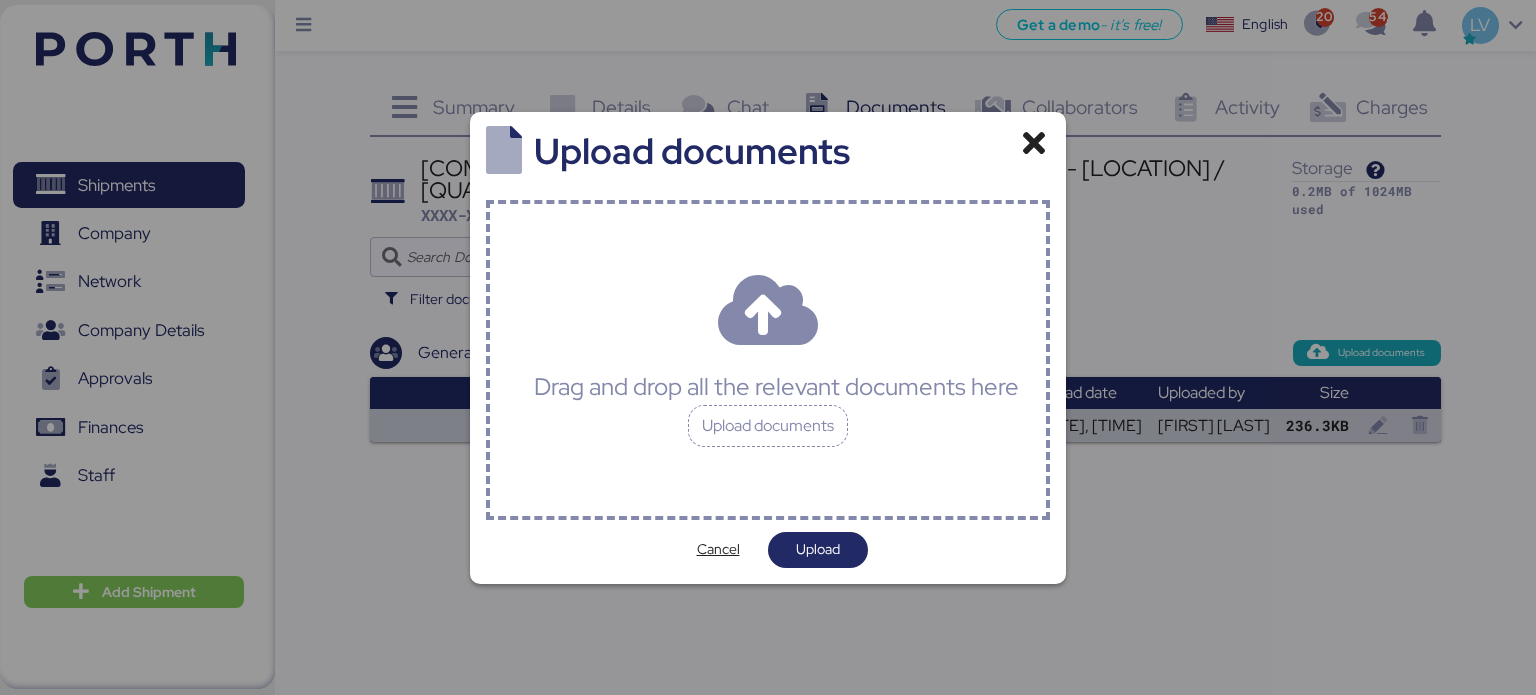 click on "Upload documents" at bounding box center [767, 360] 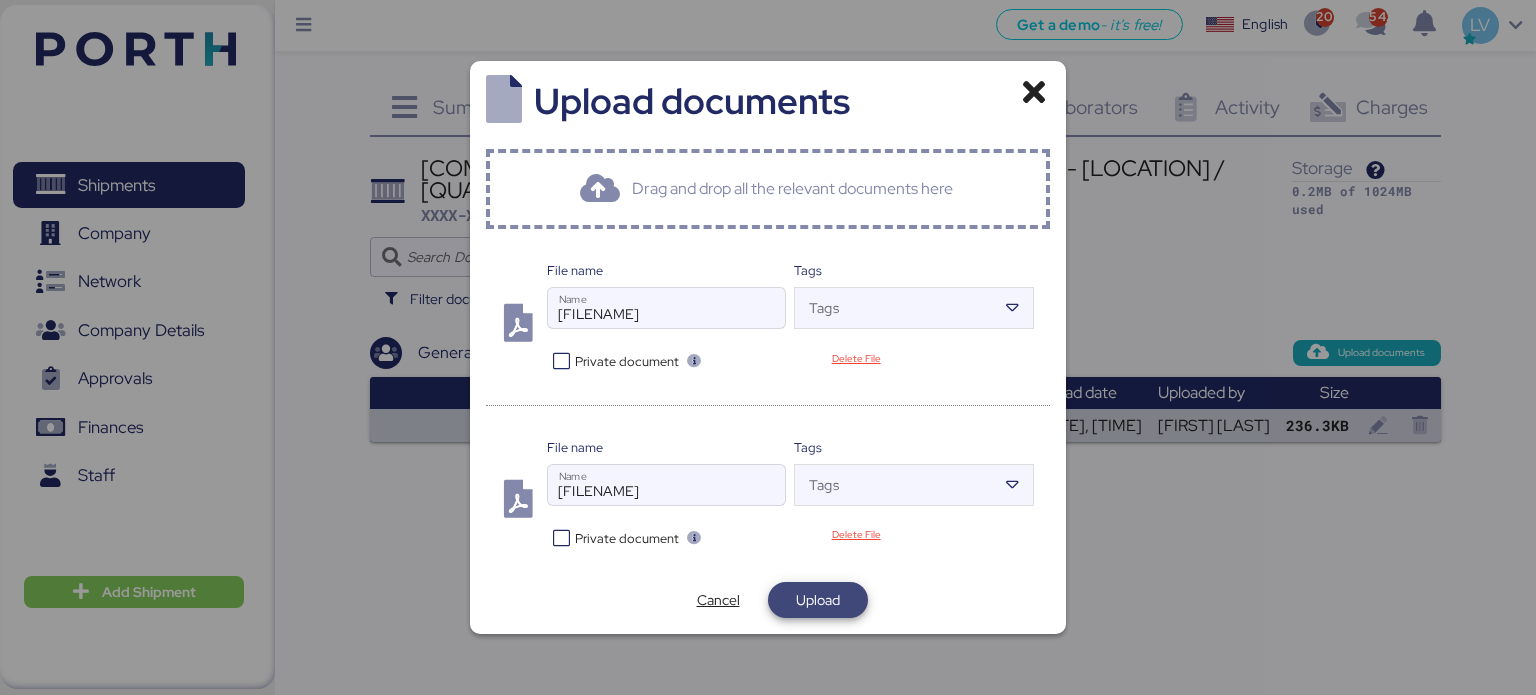 click on "Upload" at bounding box center [818, 600] 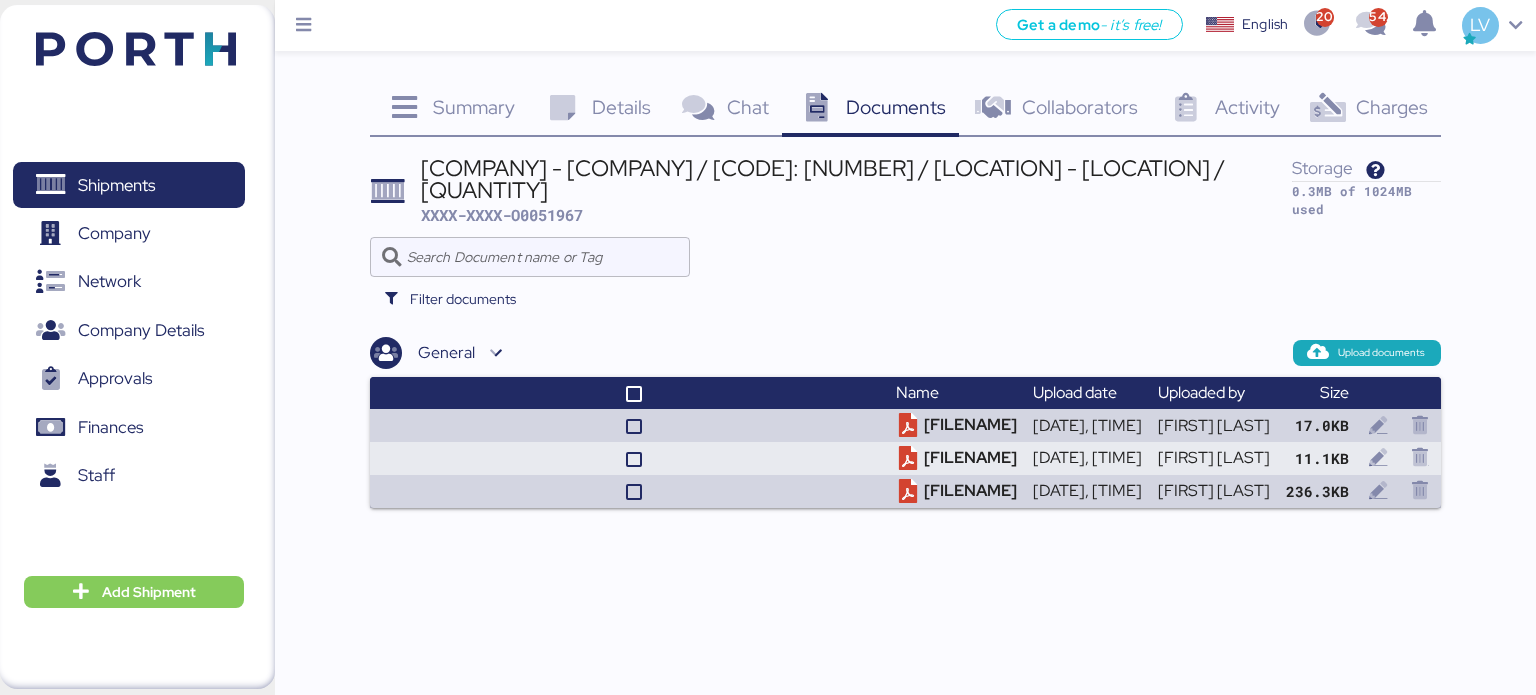 click at bounding box center (136, 49) 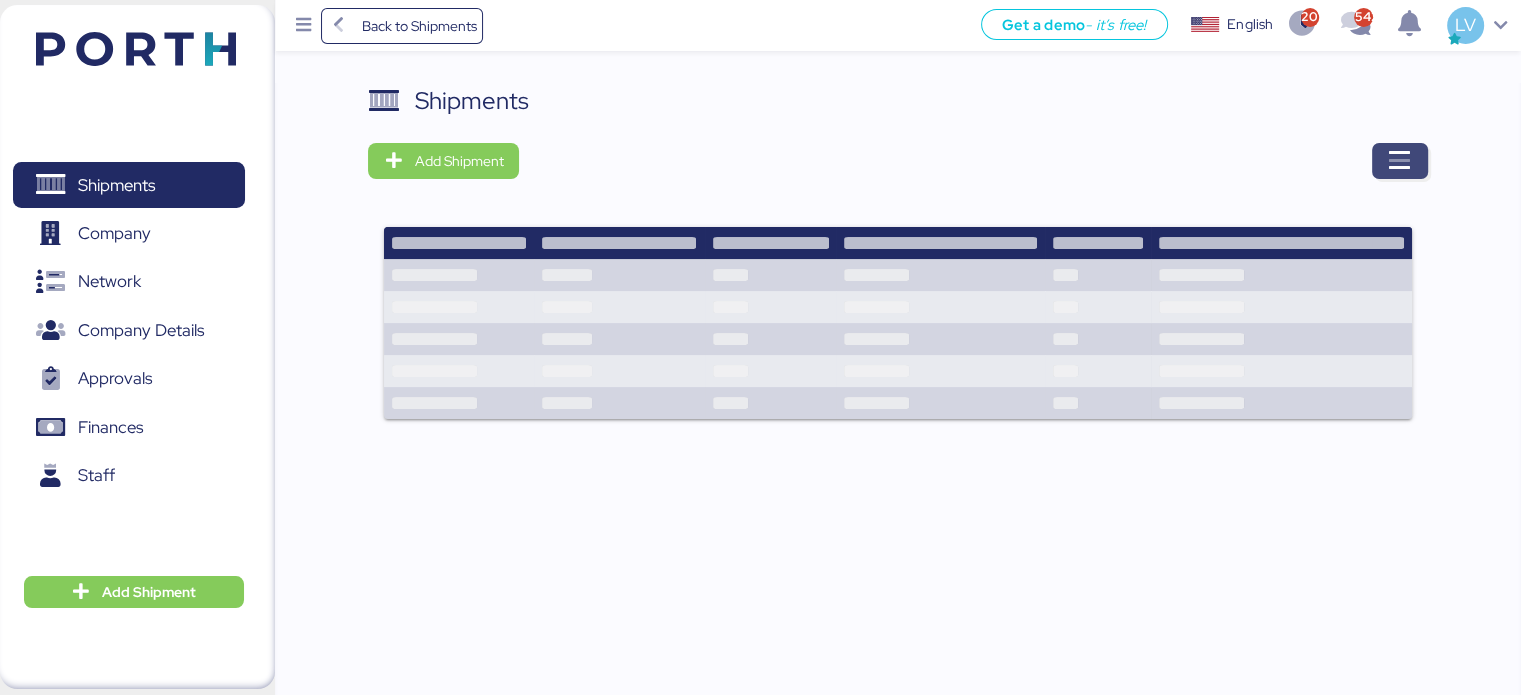 click at bounding box center [1400, 161] 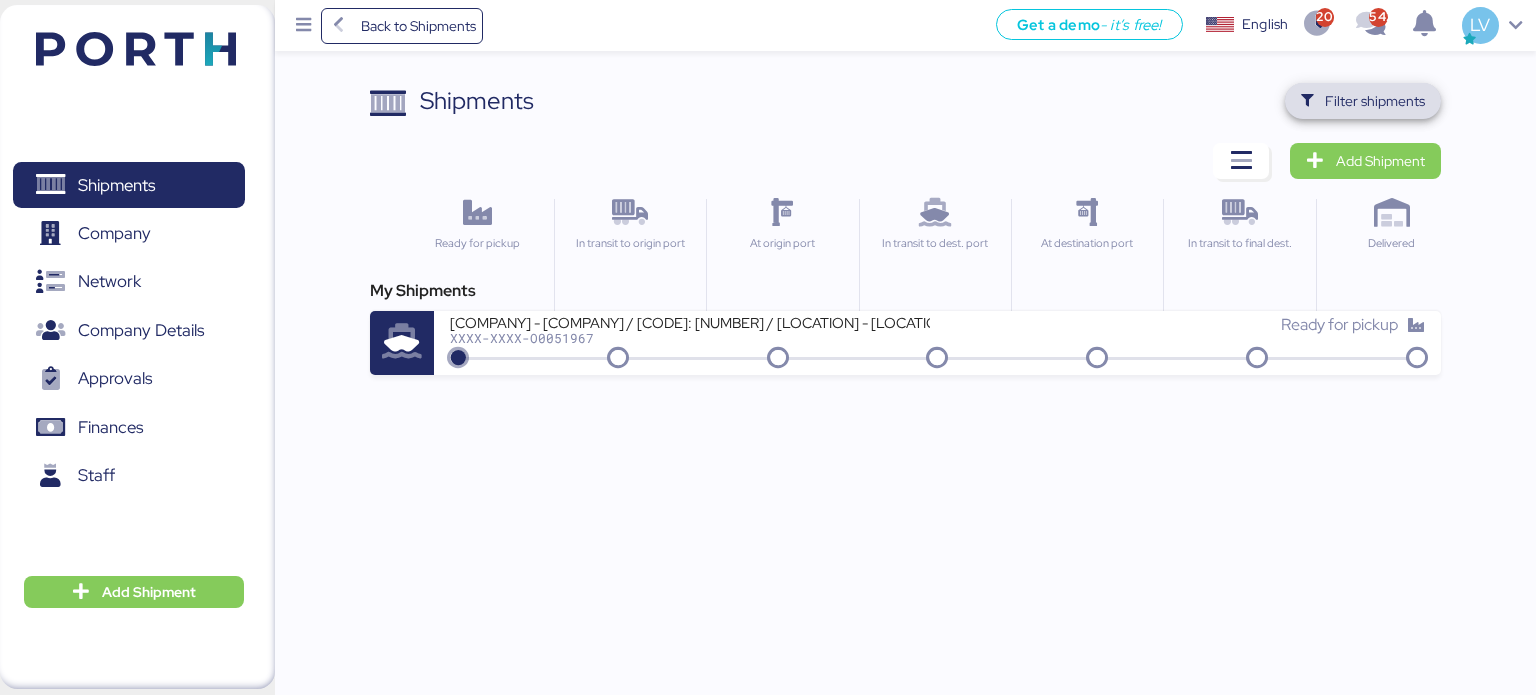click on "Filter shipments" at bounding box center (1363, 101) 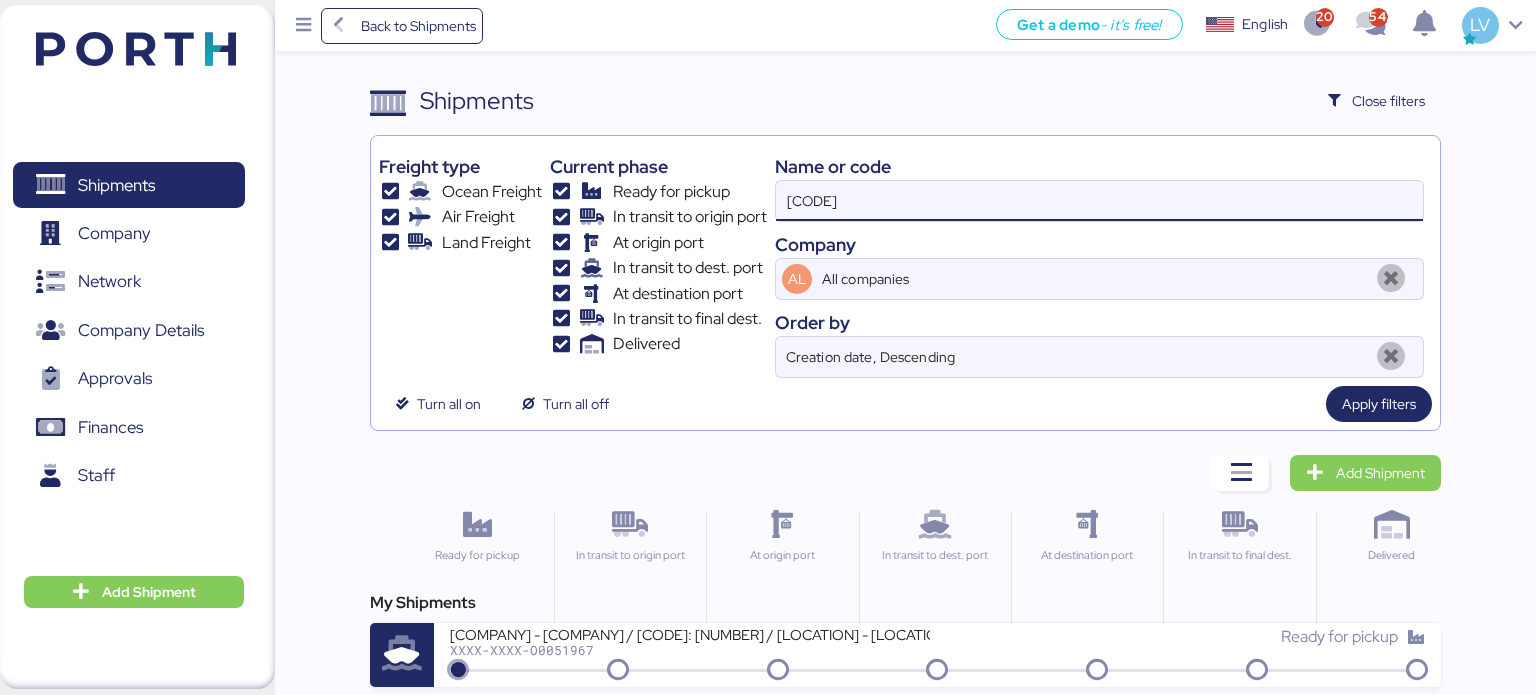 click on "[CODE]" at bounding box center (1099, 201) 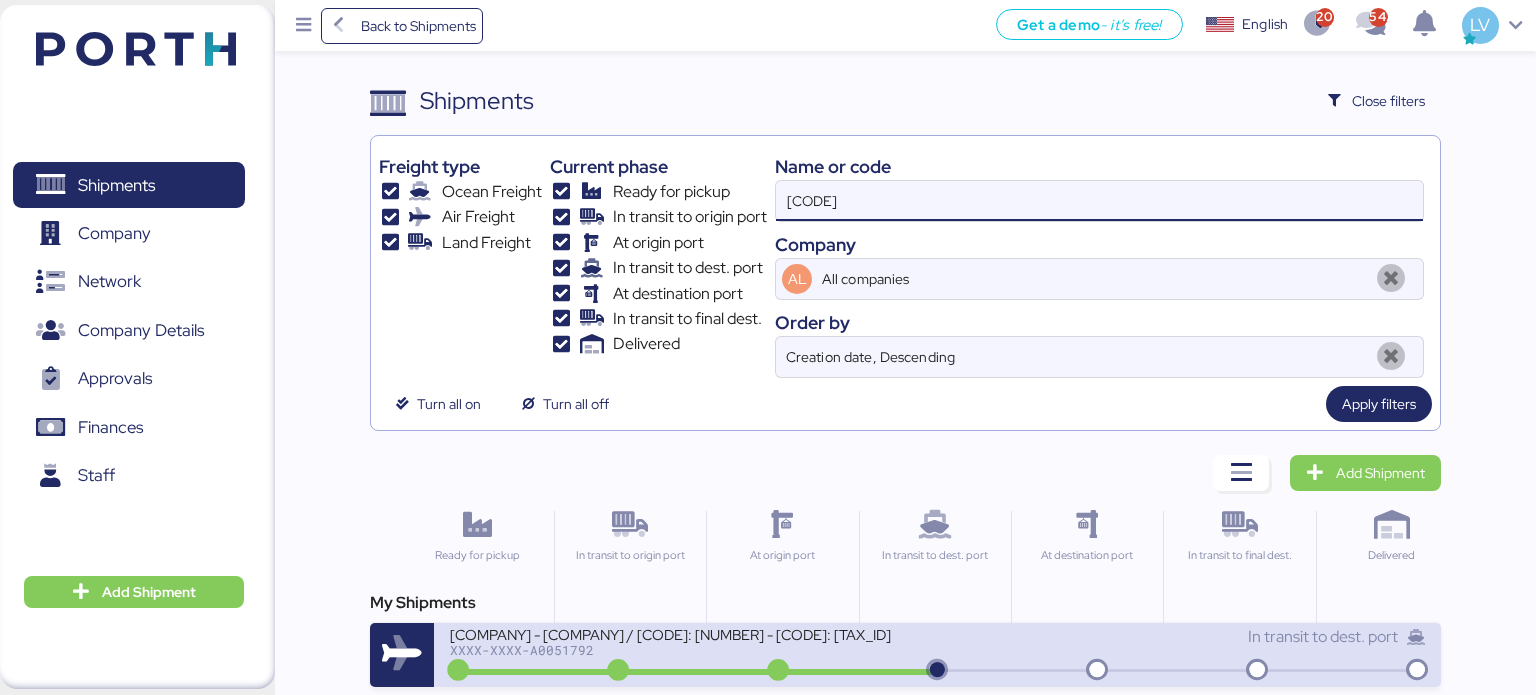 click on "[COMPANY] - [COMPANY] / [CODE]: [NUMBER] - [CODE]: [TAX_ID]" at bounding box center [690, 633] 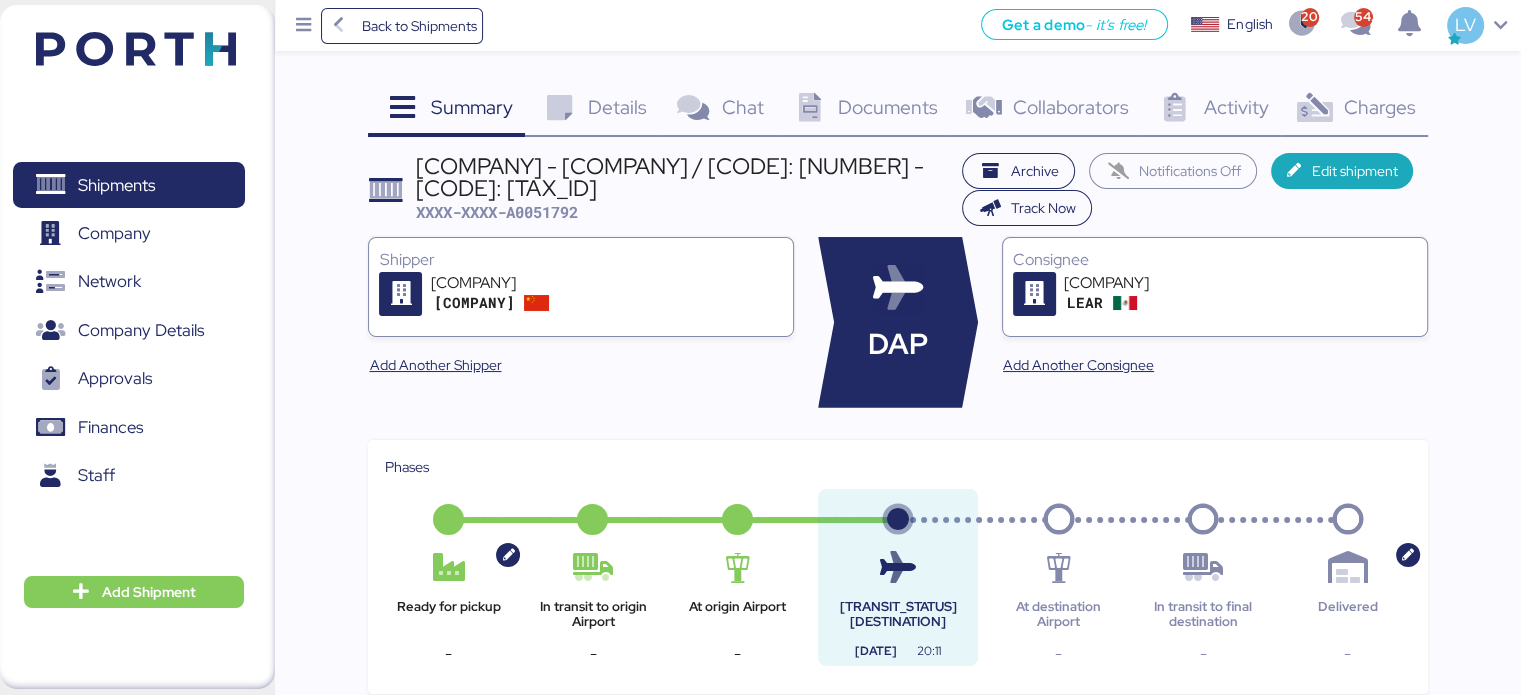 click on "Charges 0" at bounding box center (1354, 110) 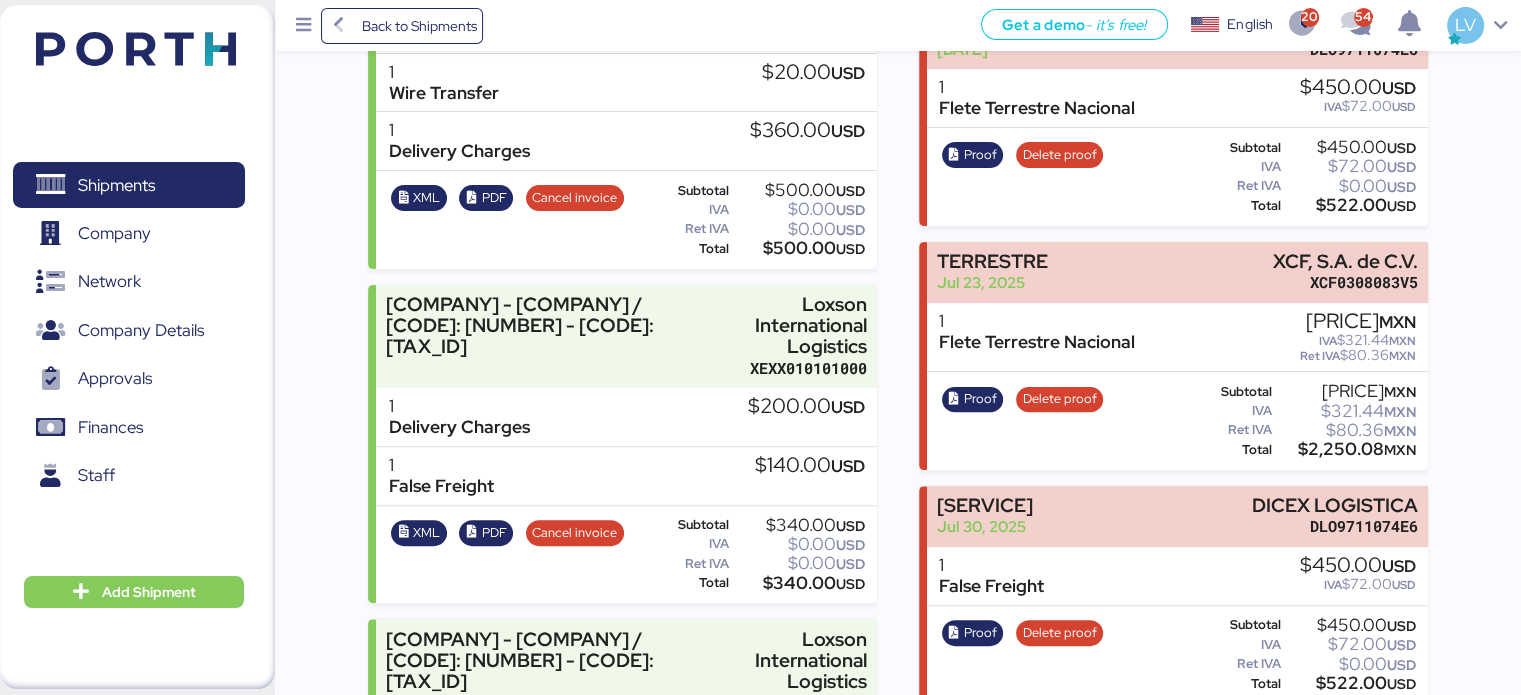 scroll, scrollTop: 748, scrollLeft: 0, axis: vertical 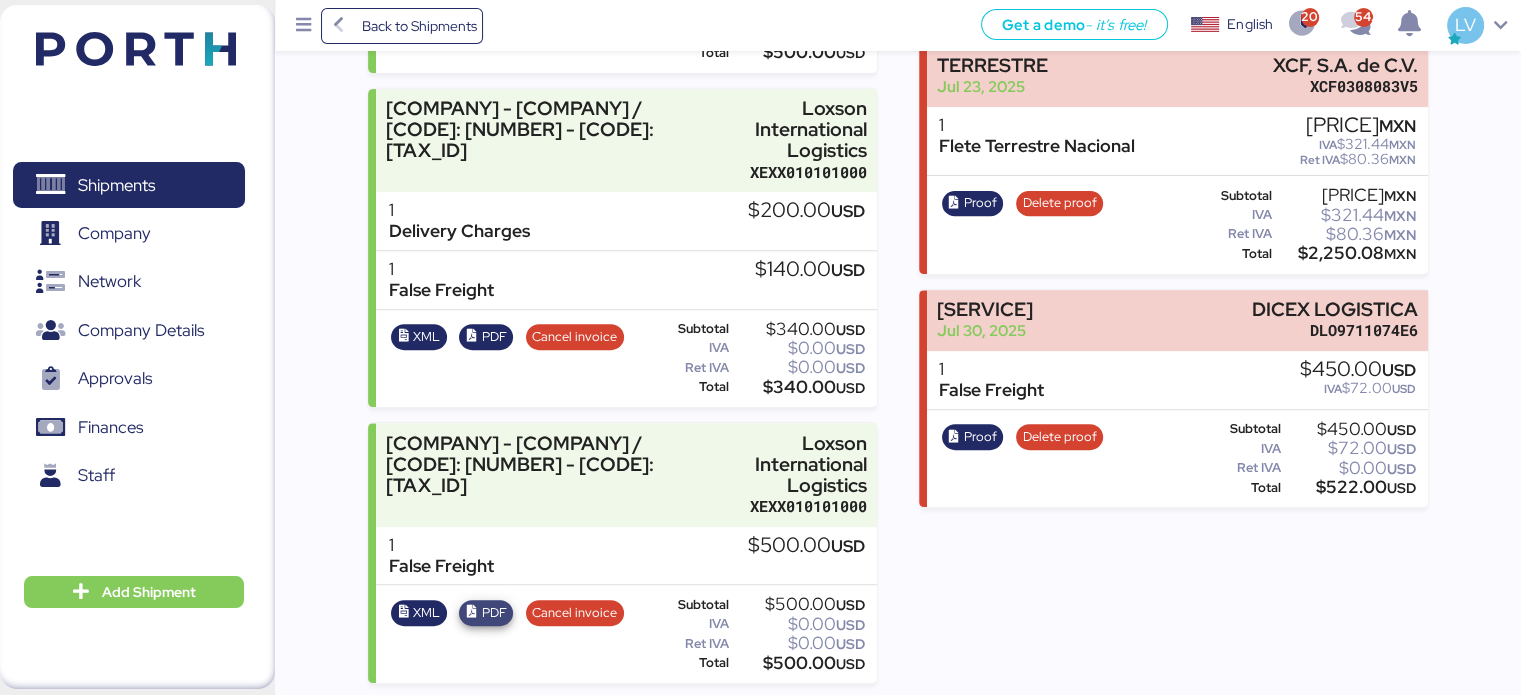 click on "PDF" at bounding box center [494, 613] 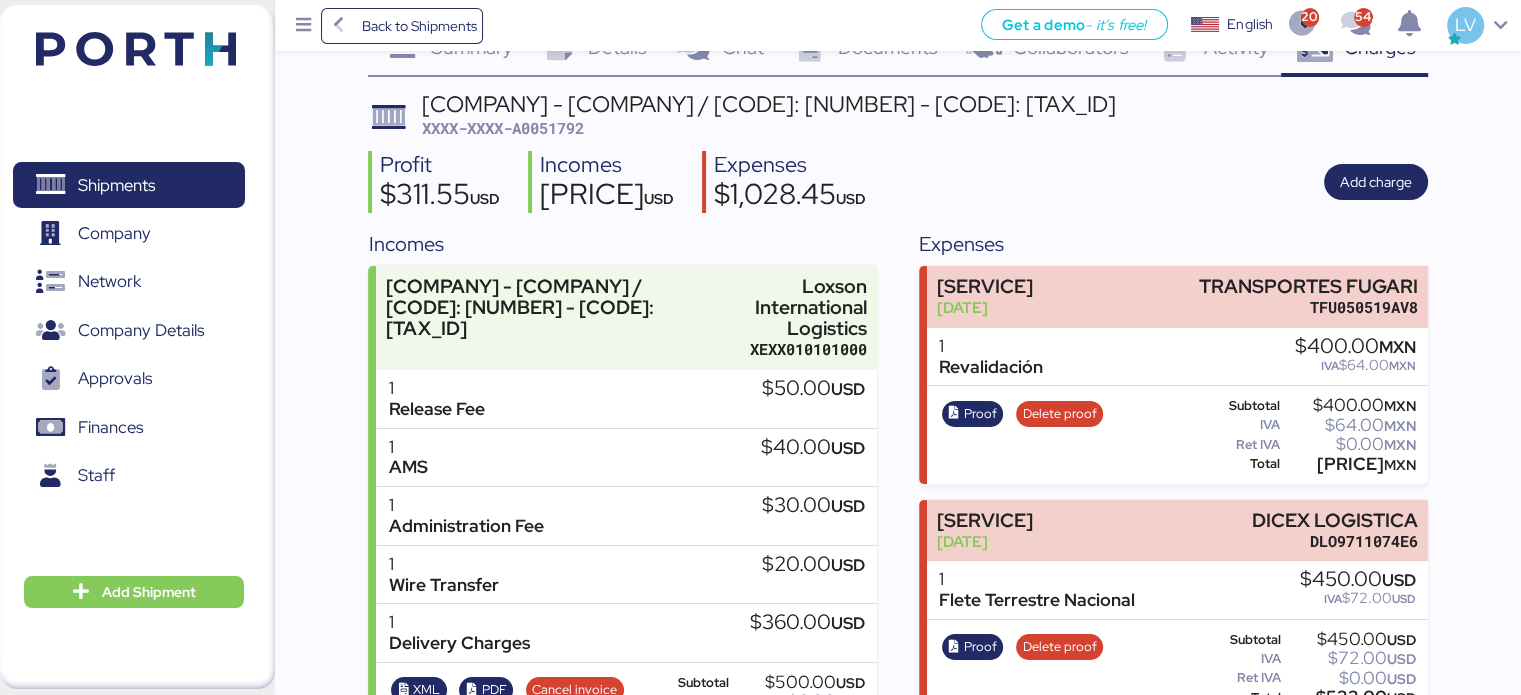 scroll, scrollTop: 0, scrollLeft: 0, axis: both 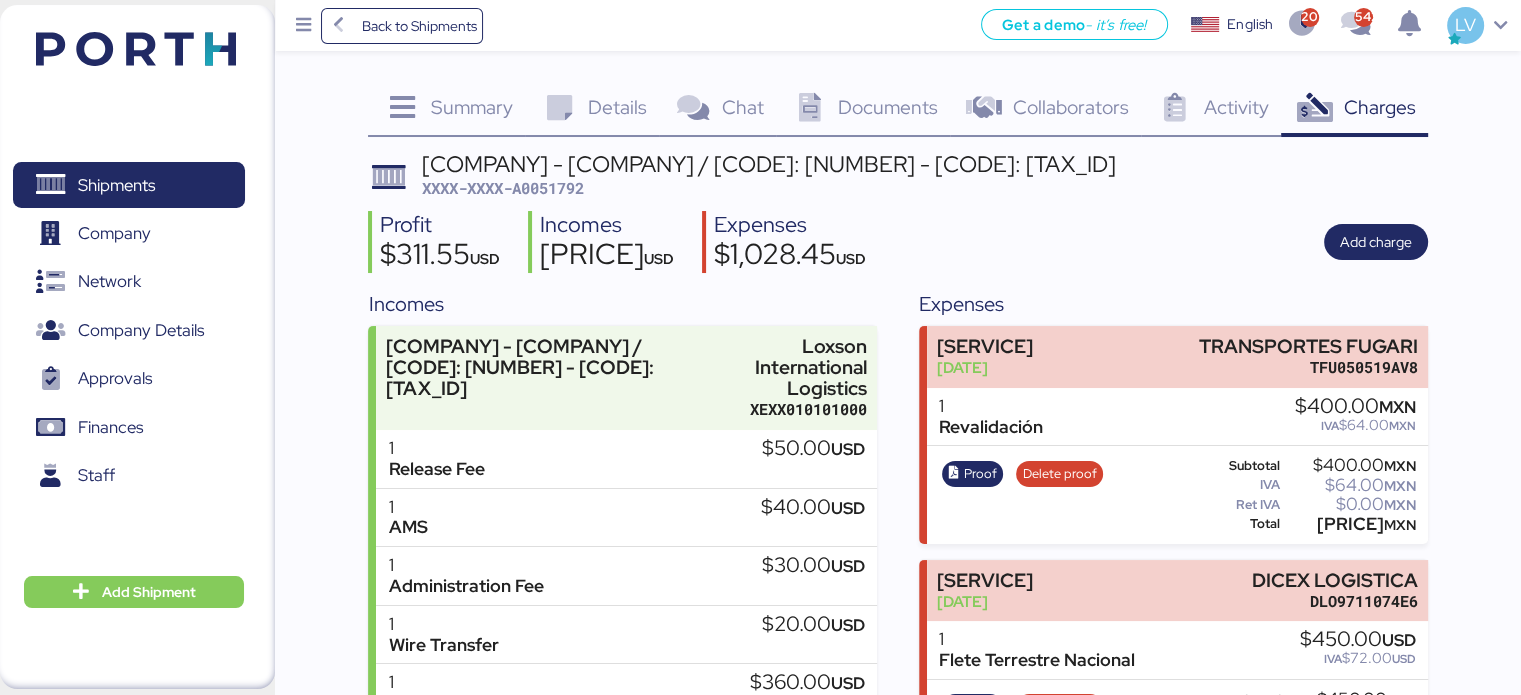 click on "[COMPANY] - [COMPANY] / [CODE]: [NUMBER] - [CODE]: [TAX_ID] [CODE]" at bounding box center [769, 176] 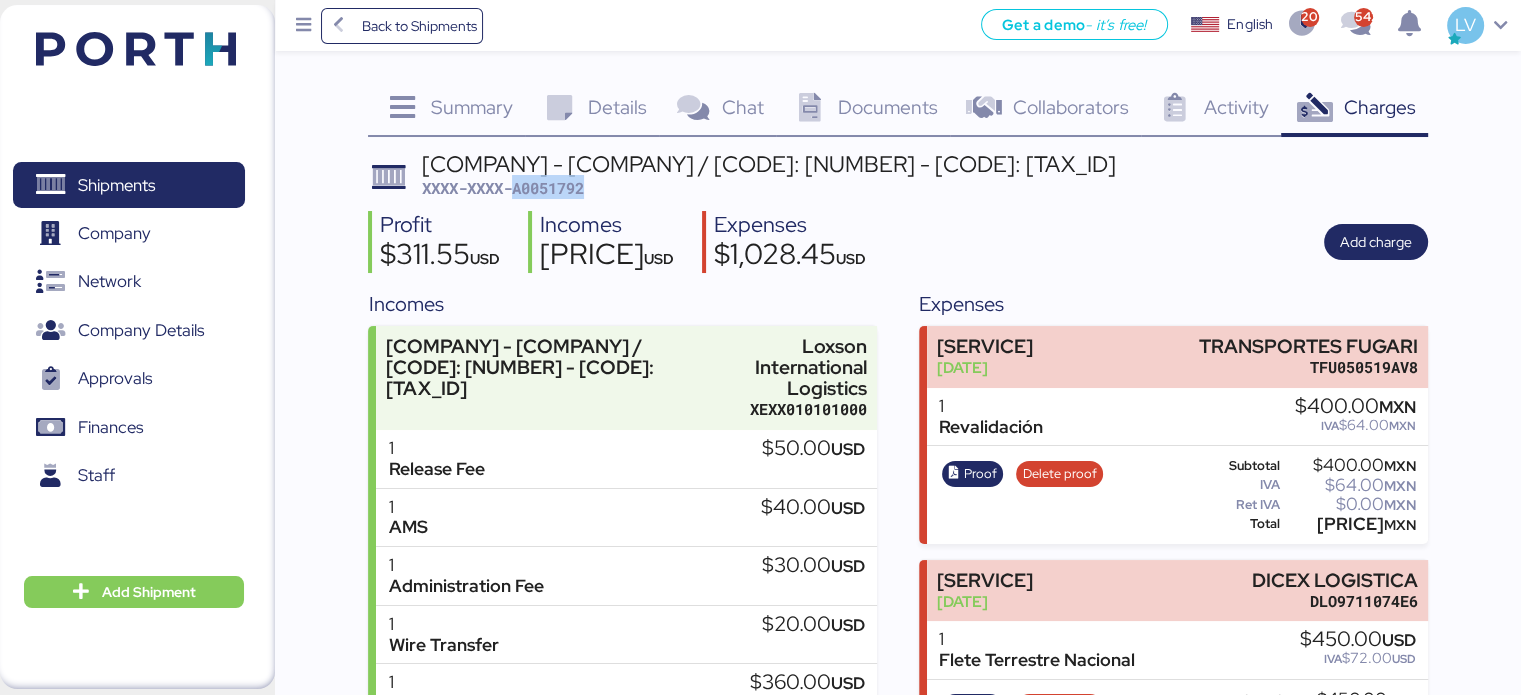 click on "[COMPANY] - [COMPANY] / [CODE]: [NUMBER] - [CODE]: [TAX_ID] [CODE]" at bounding box center (769, 176) 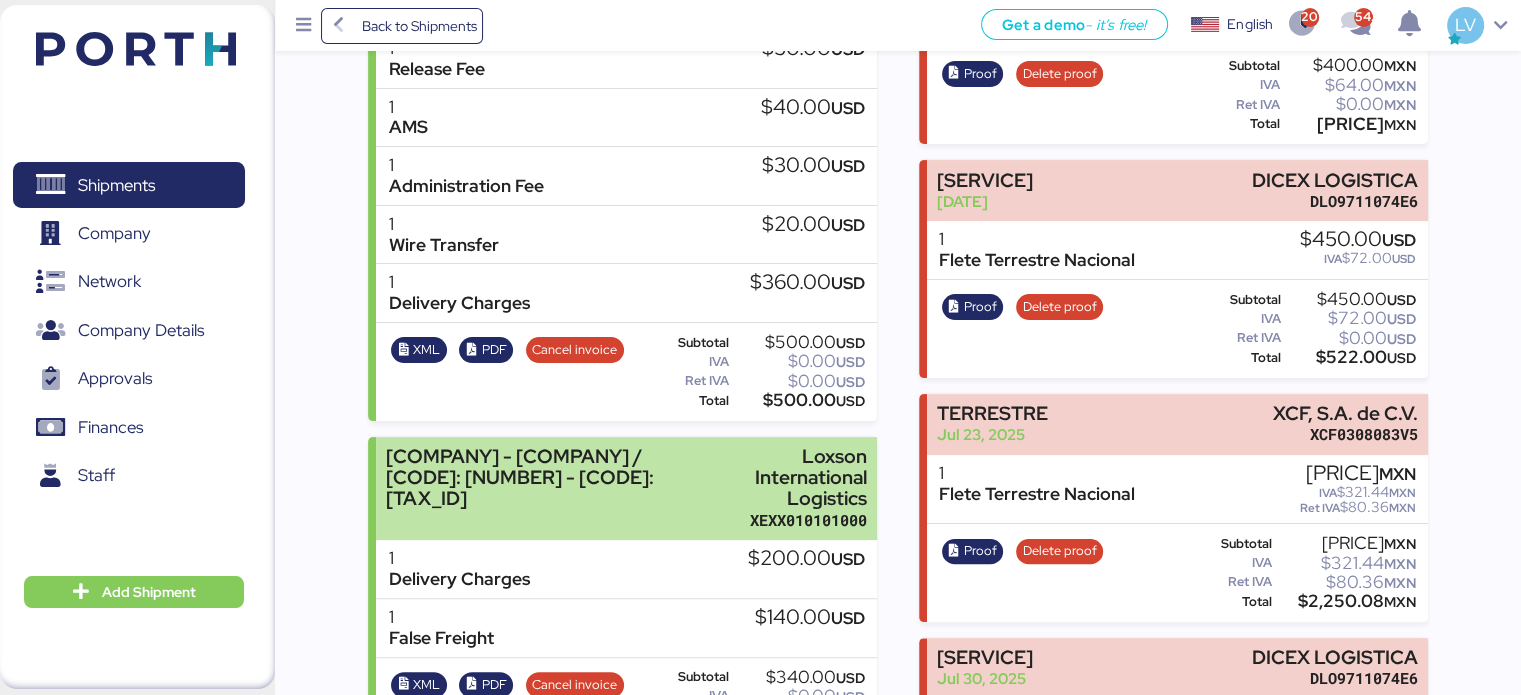 scroll, scrollTop: 748, scrollLeft: 0, axis: vertical 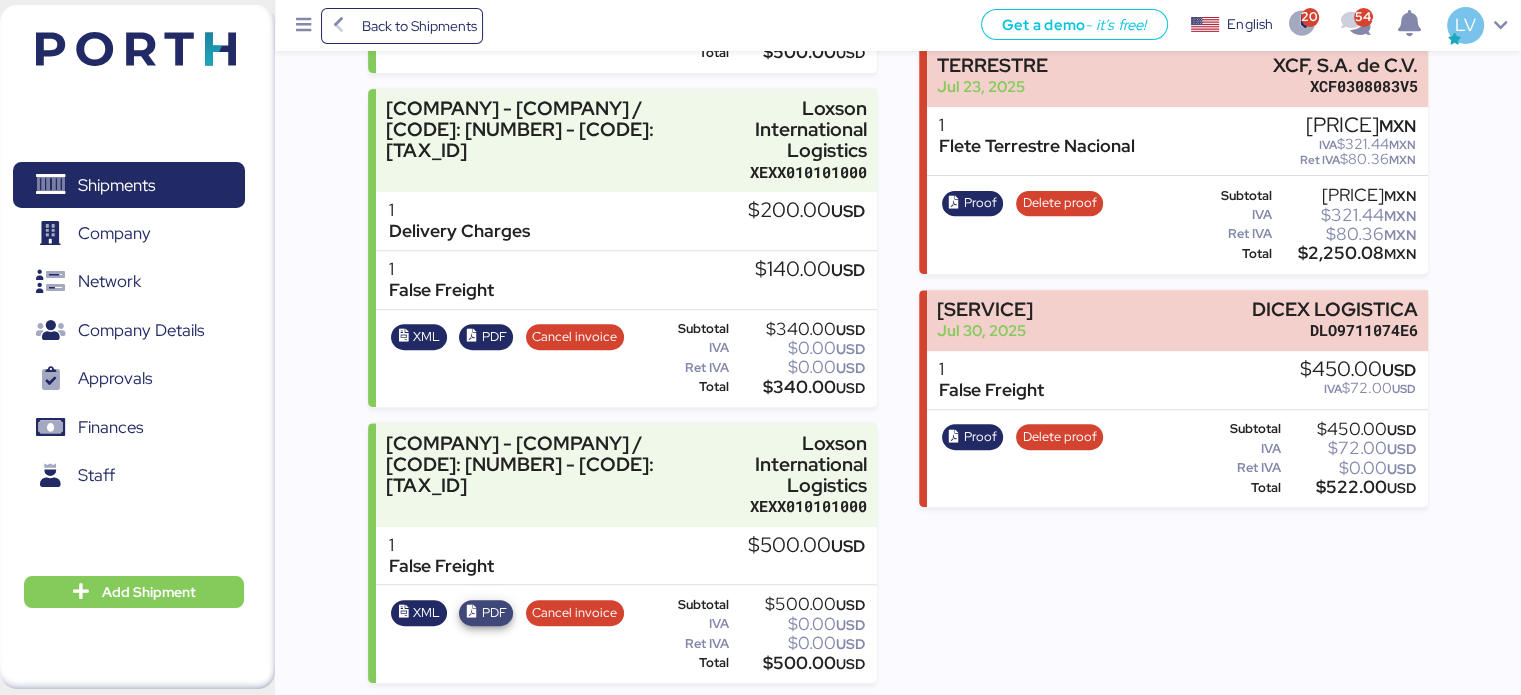 click on "PDF" at bounding box center [486, 613] 